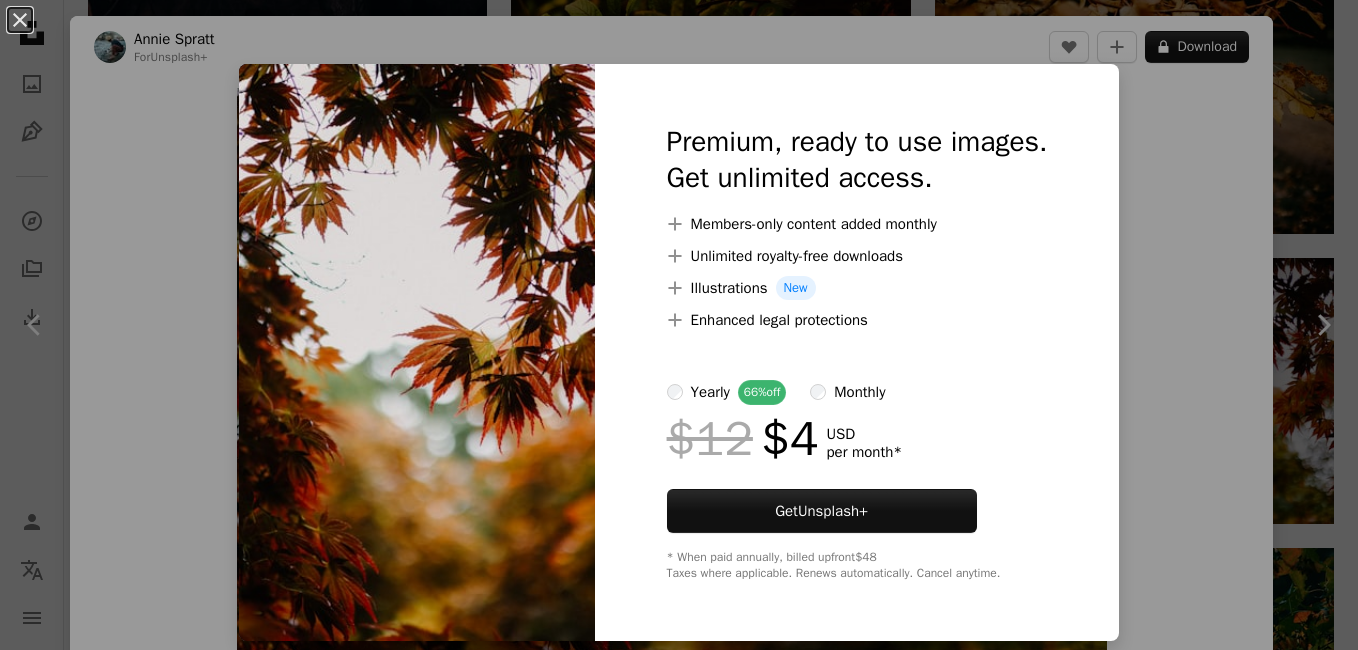 scroll, scrollTop: 1700, scrollLeft: 0, axis: vertical 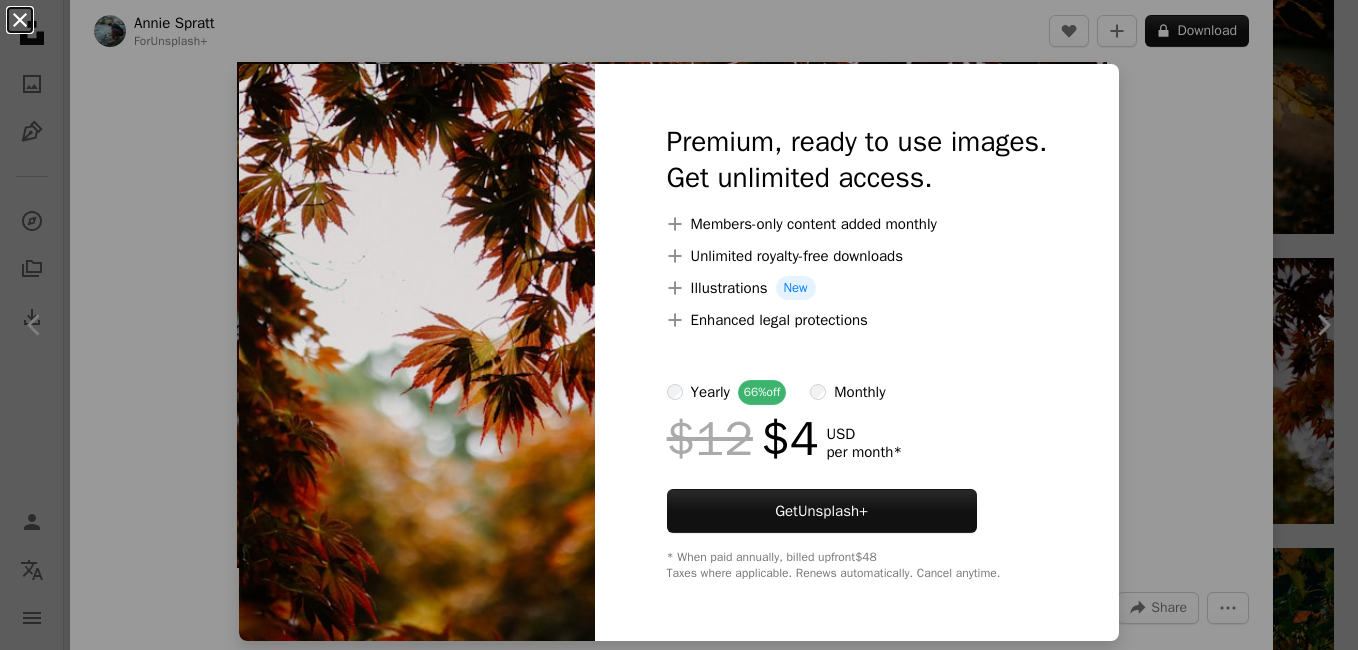 click on "An X shape" at bounding box center (20, 20) 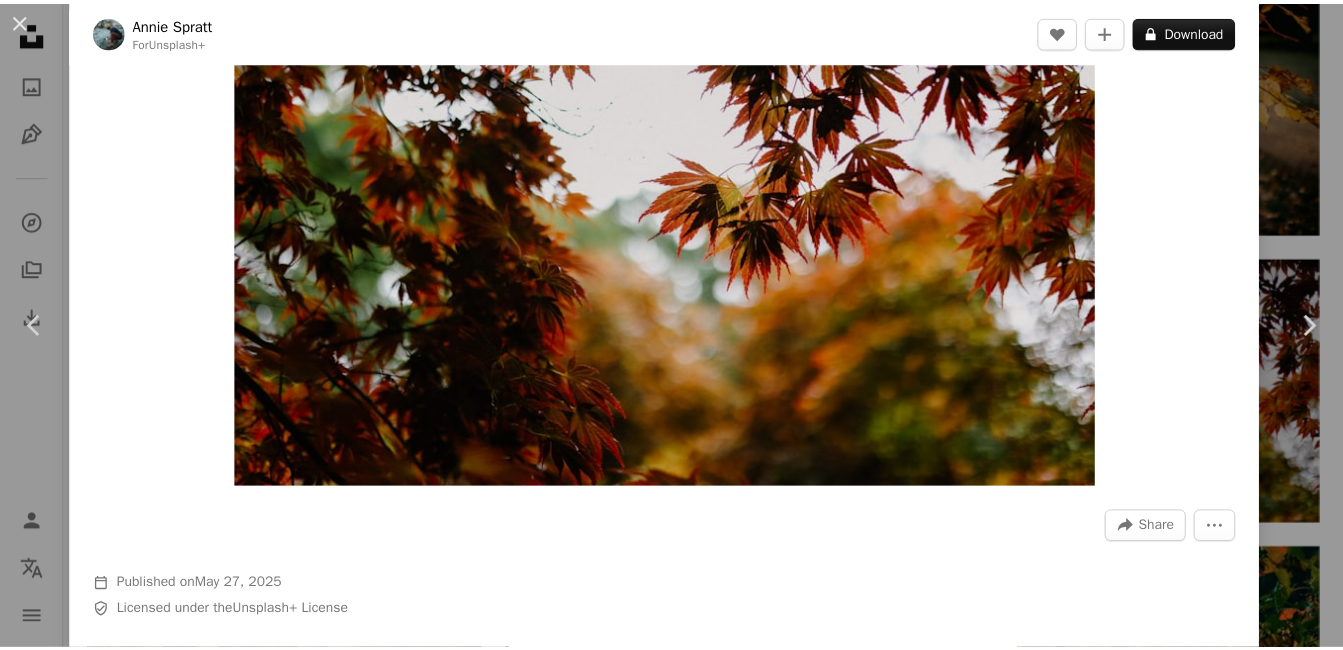 scroll, scrollTop: 0, scrollLeft: 0, axis: both 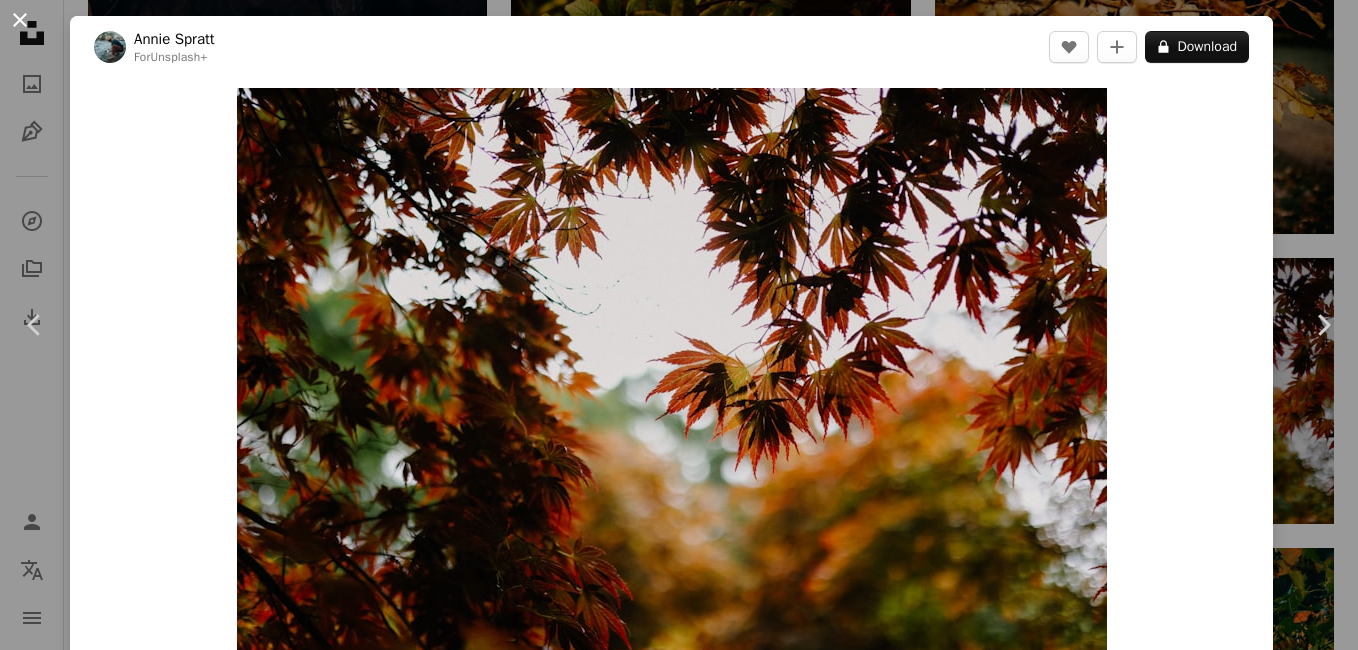 click on "An X shape" at bounding box center [20, 20] 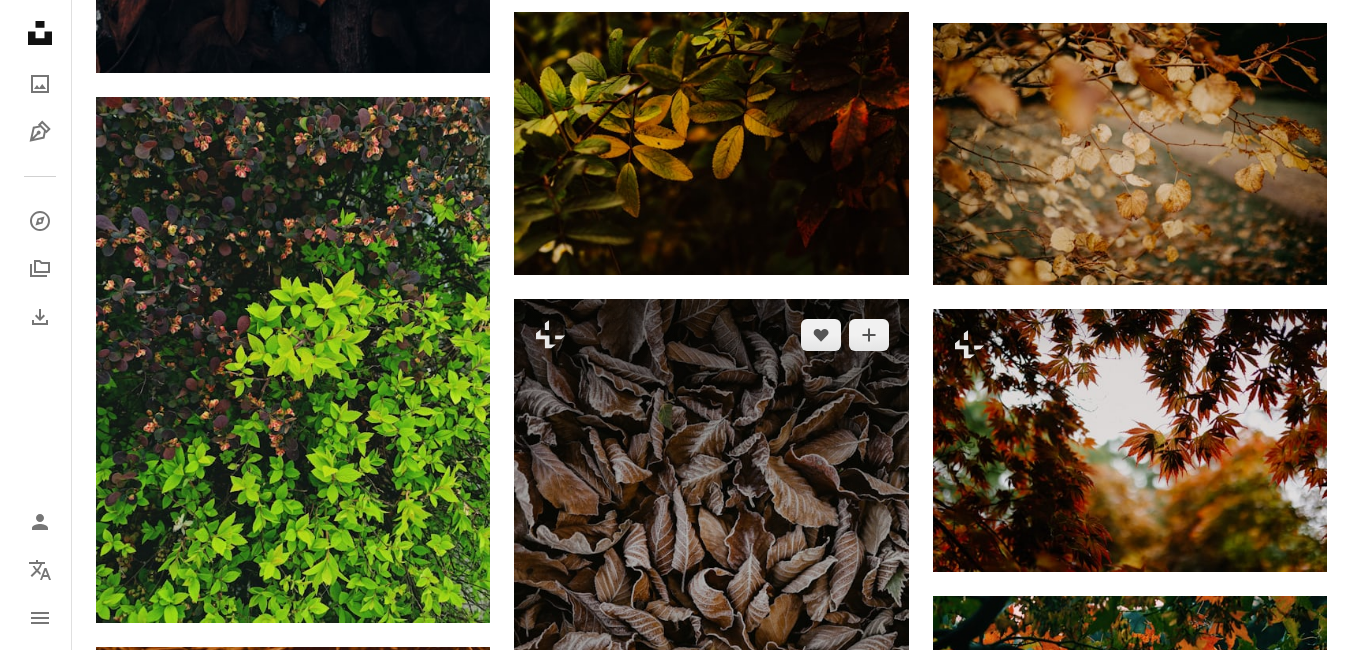 scroll, scrollTop: 1600, scrollLeft: 0, axis: vertical 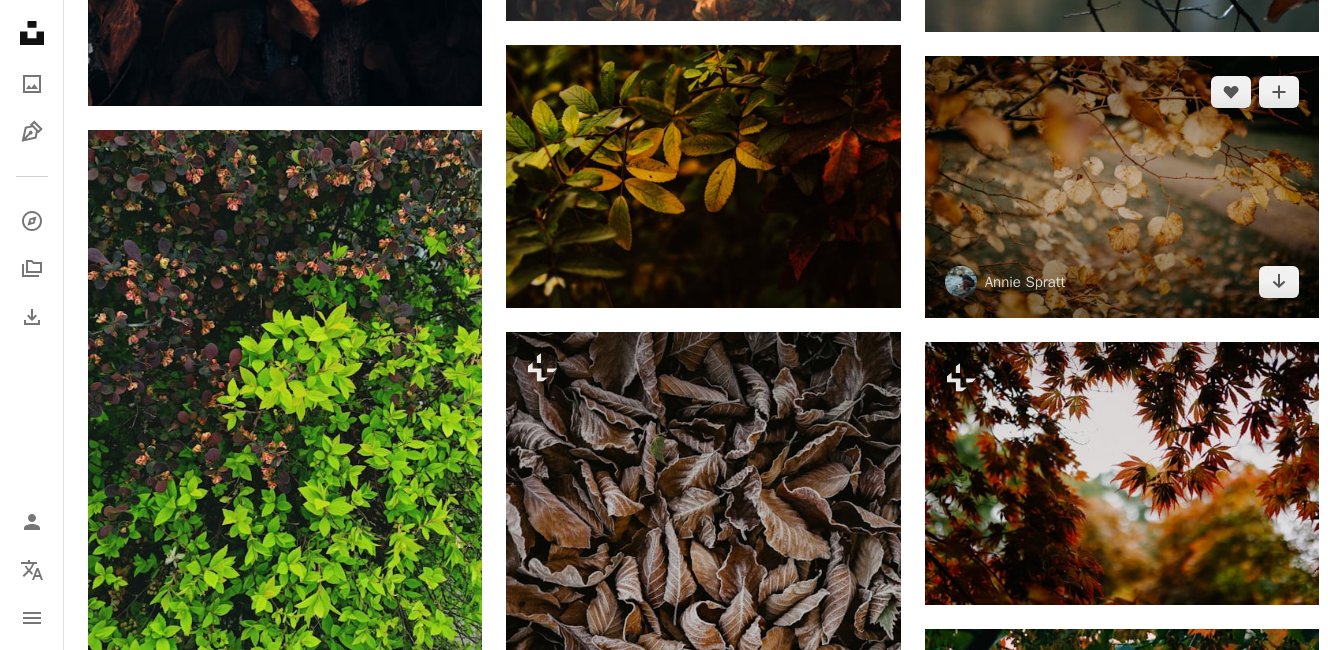 click at bounding box center [1122, 187] 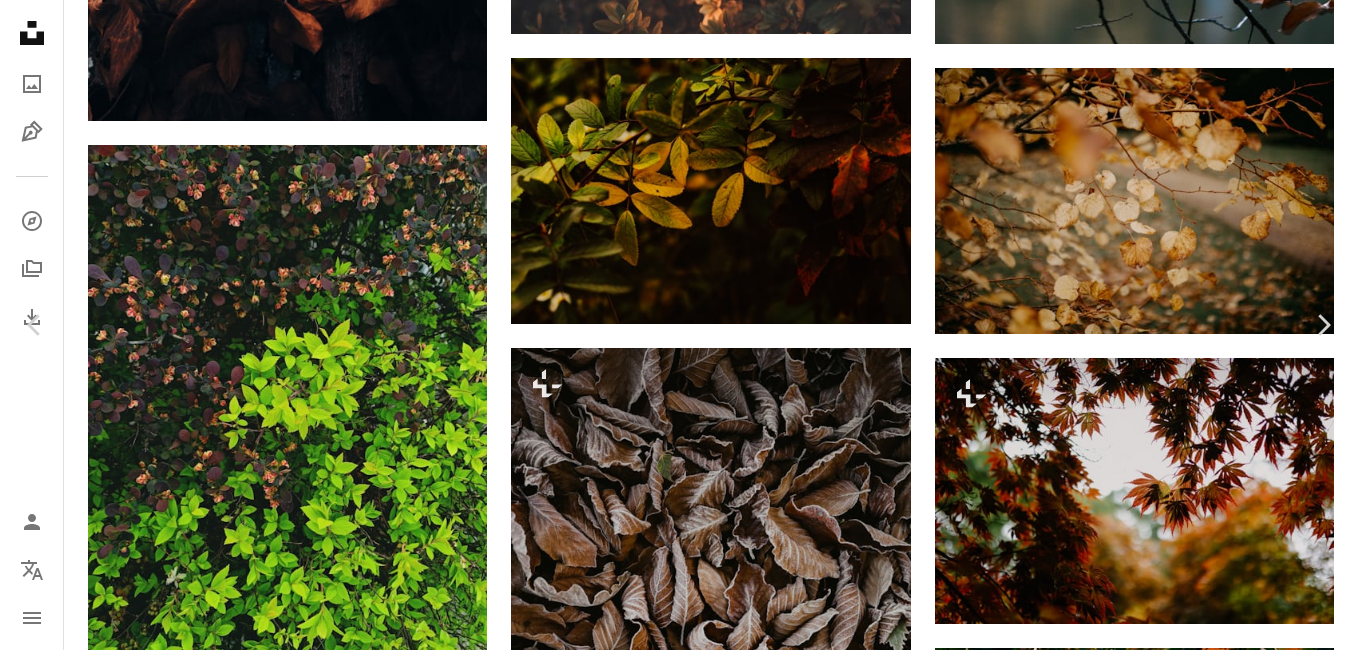scroll, scrollTop: 7292, scrollLeft: 0, axis: vertical 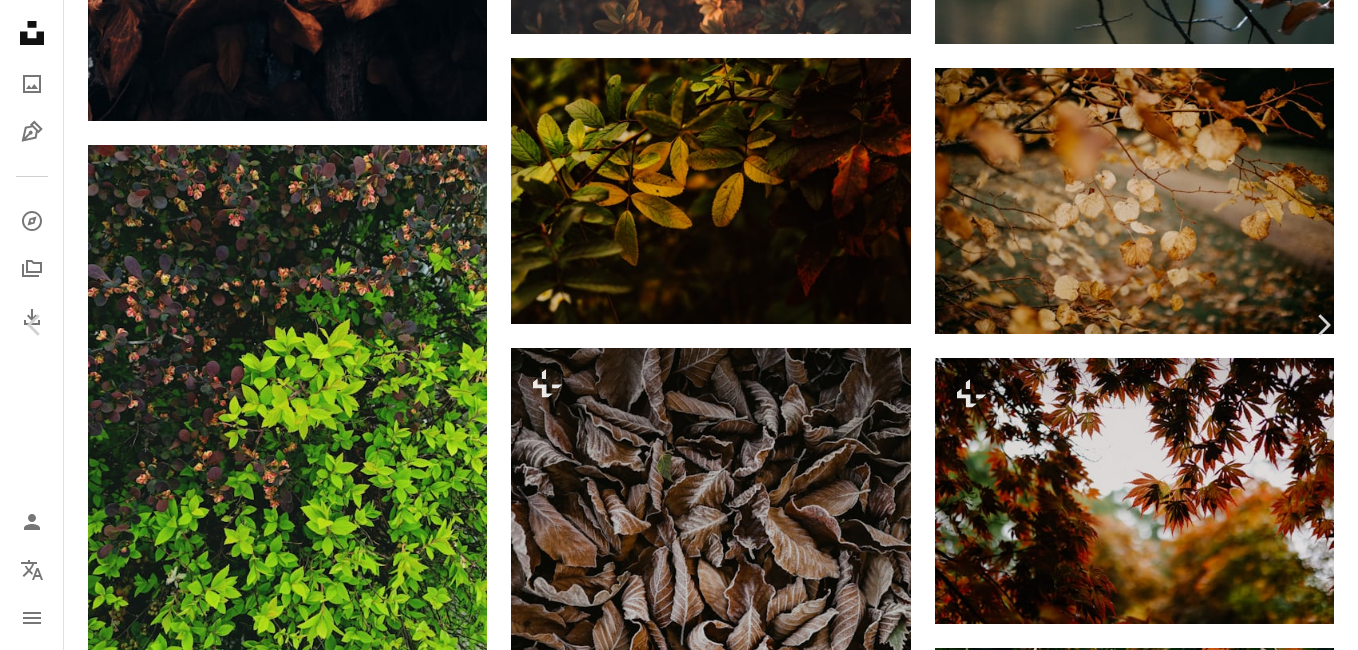 click on "An X shape" at bounding box center (20, 20) 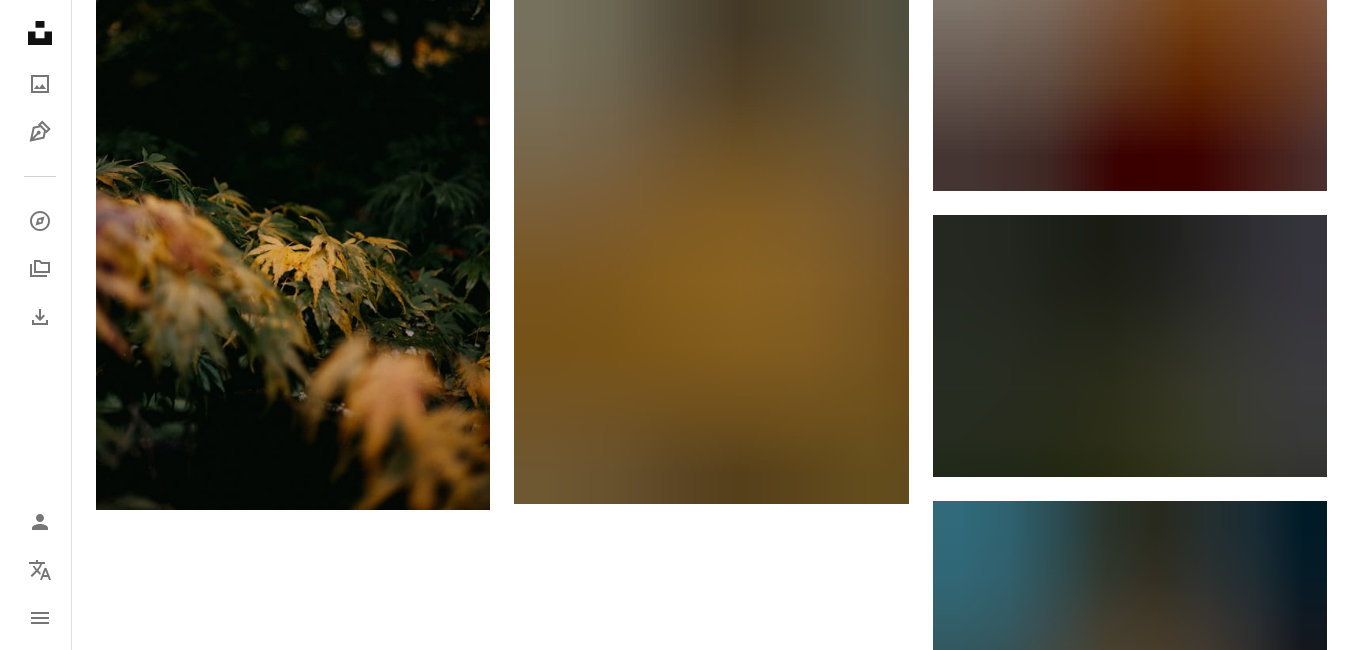 scroll, scrollTop: 6100, scrollLeft: 0, axis: vertical 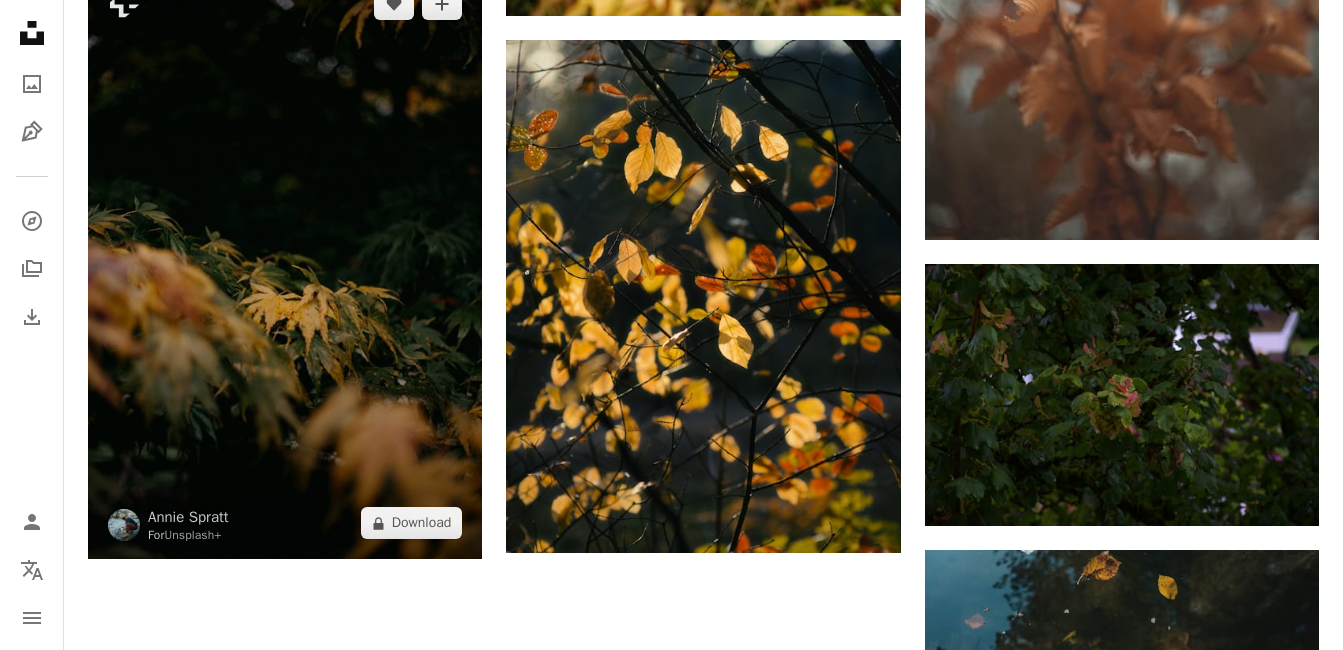 click at bounding box center (285, 263) 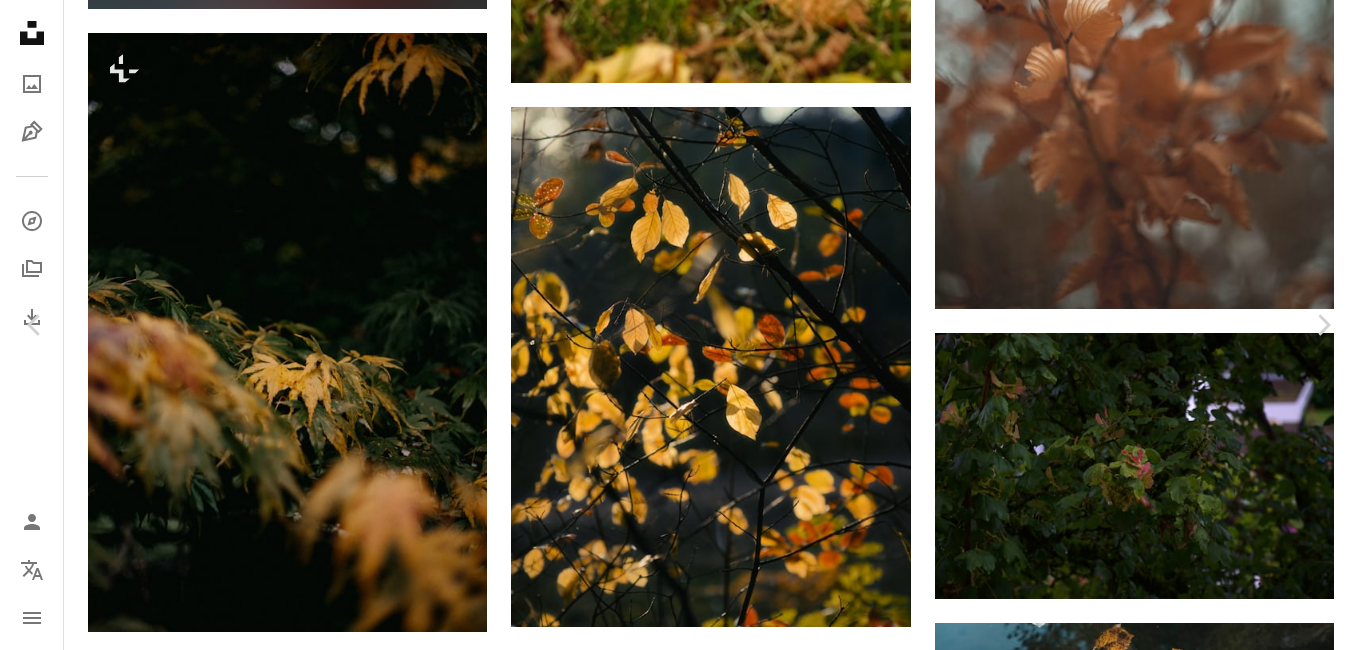 scroll, scrollTop: 1000, scrollLeft: 0, axis: vertical 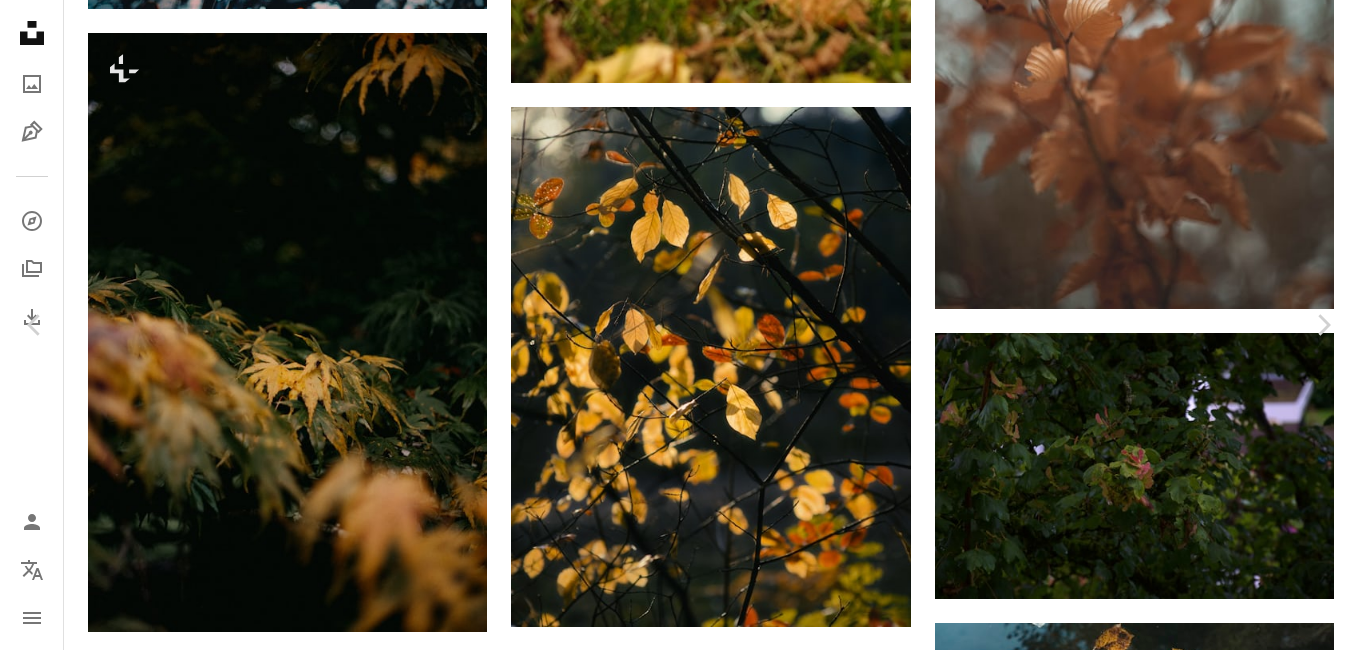 click at bounding box center (298, 5165) 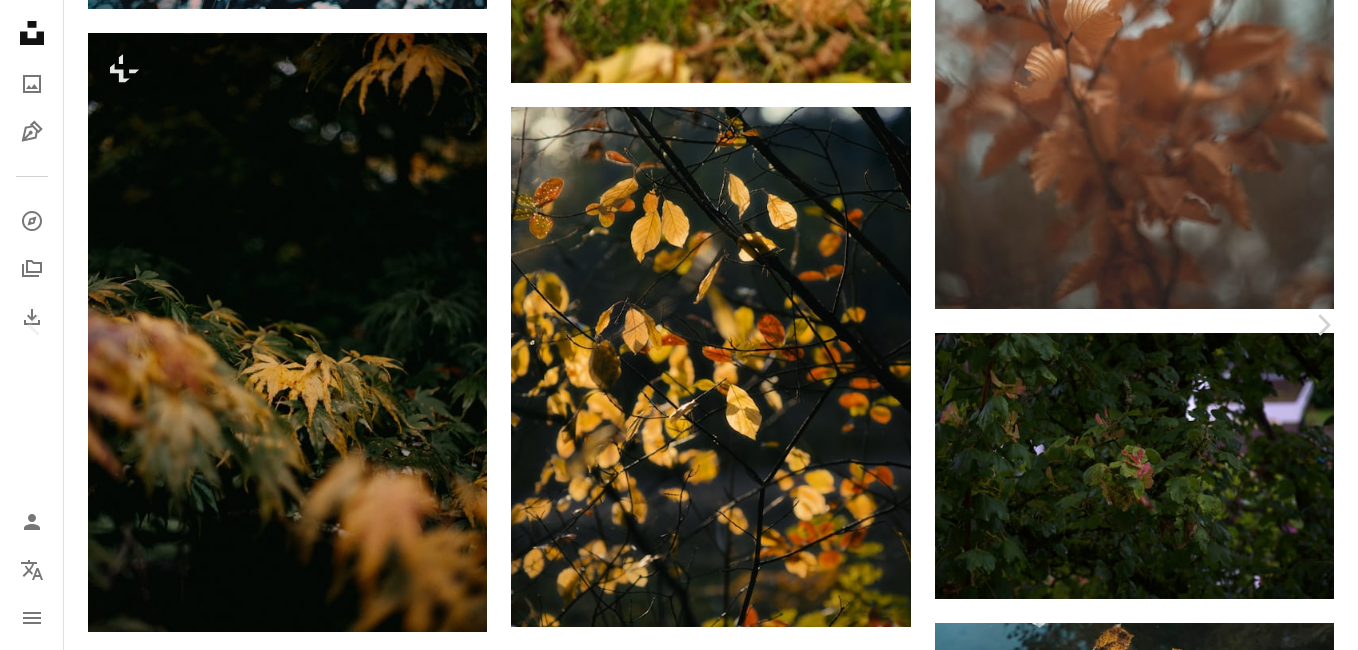 scroll, scrollTop: 3000, scrollLeft: 0, axis: vertical 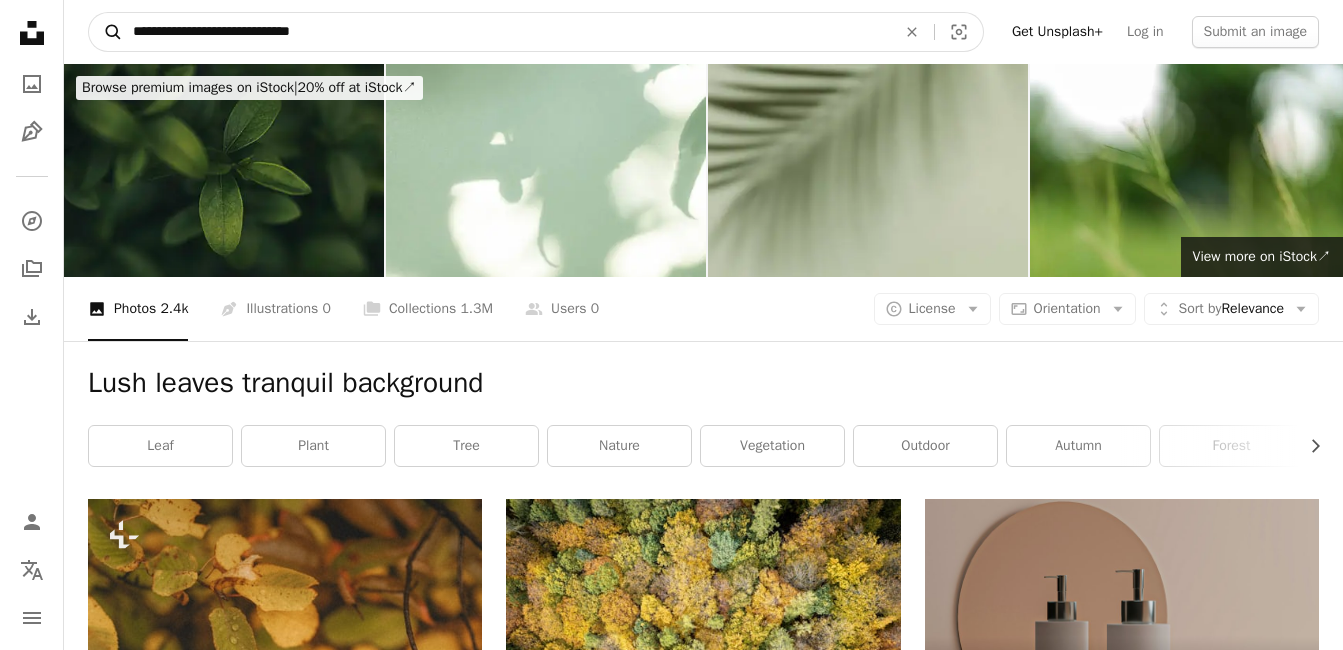 drag, startPoint x: 442, startPoint y: 32, endPoint x: 120, endPoint y: 33, distance: 322.00156 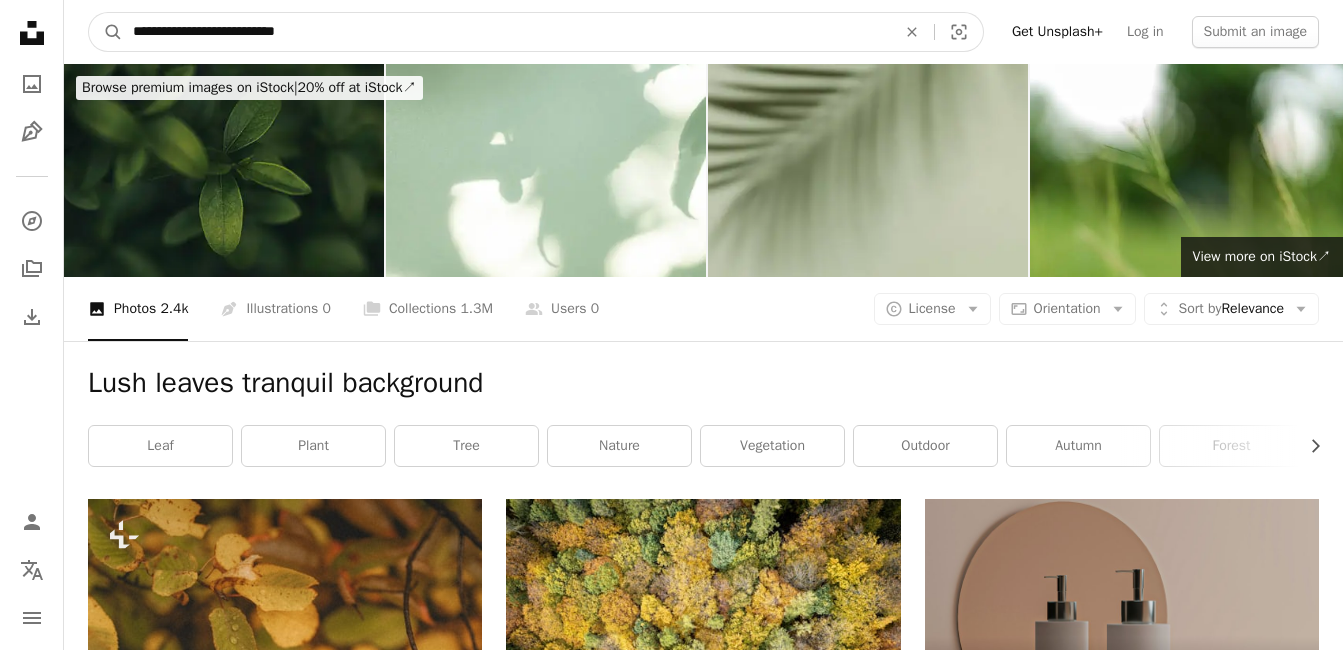 type on "**********" 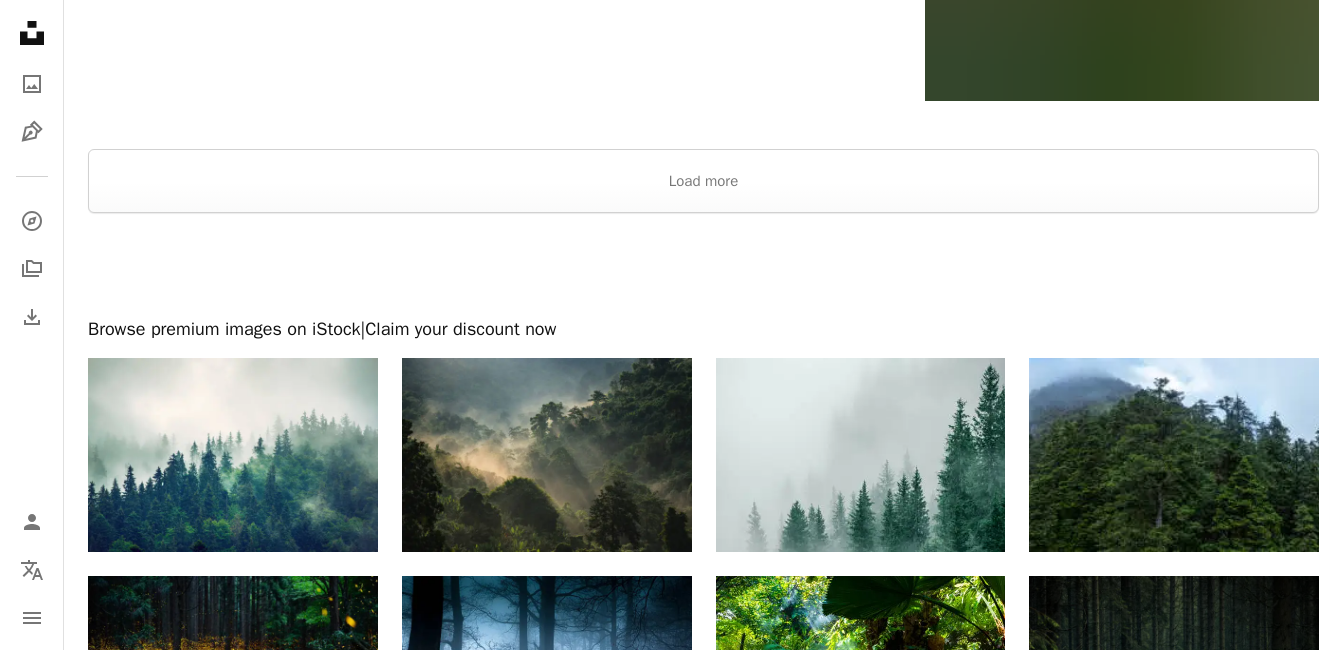 scroll, scrollTop: 3900, scrollLeft: 0, axis: vertical 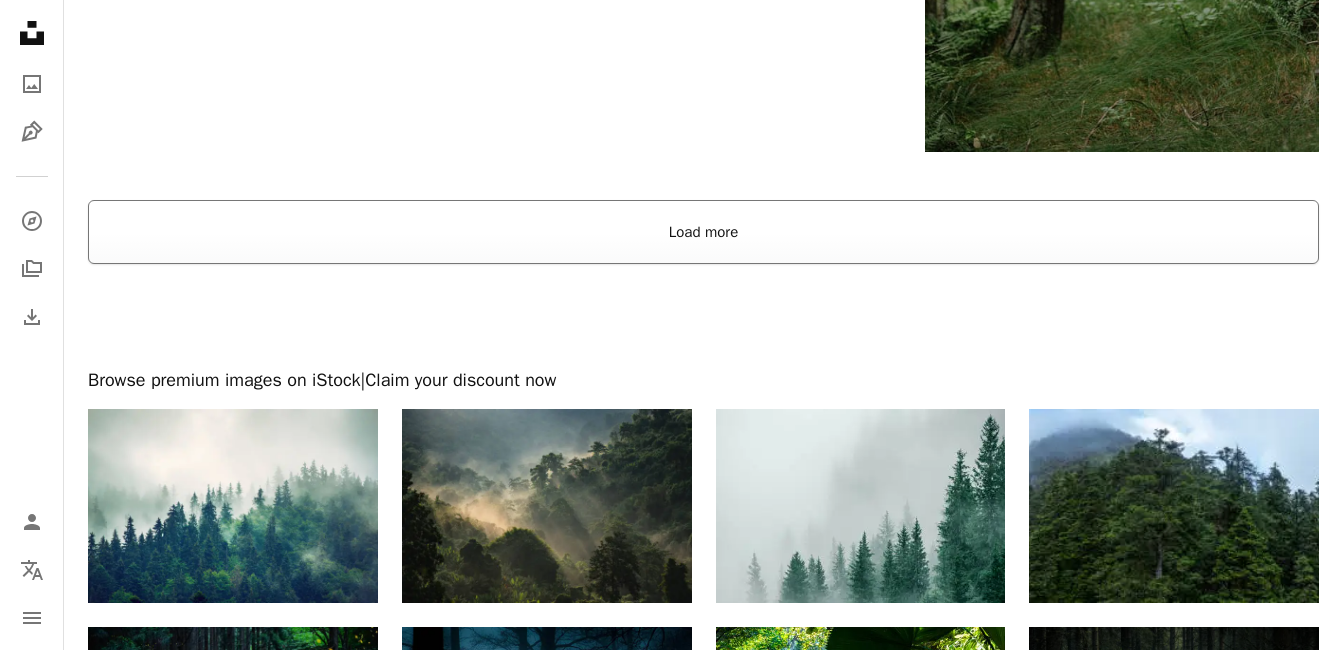 click on "Load more" at bounding box center (703, 232) 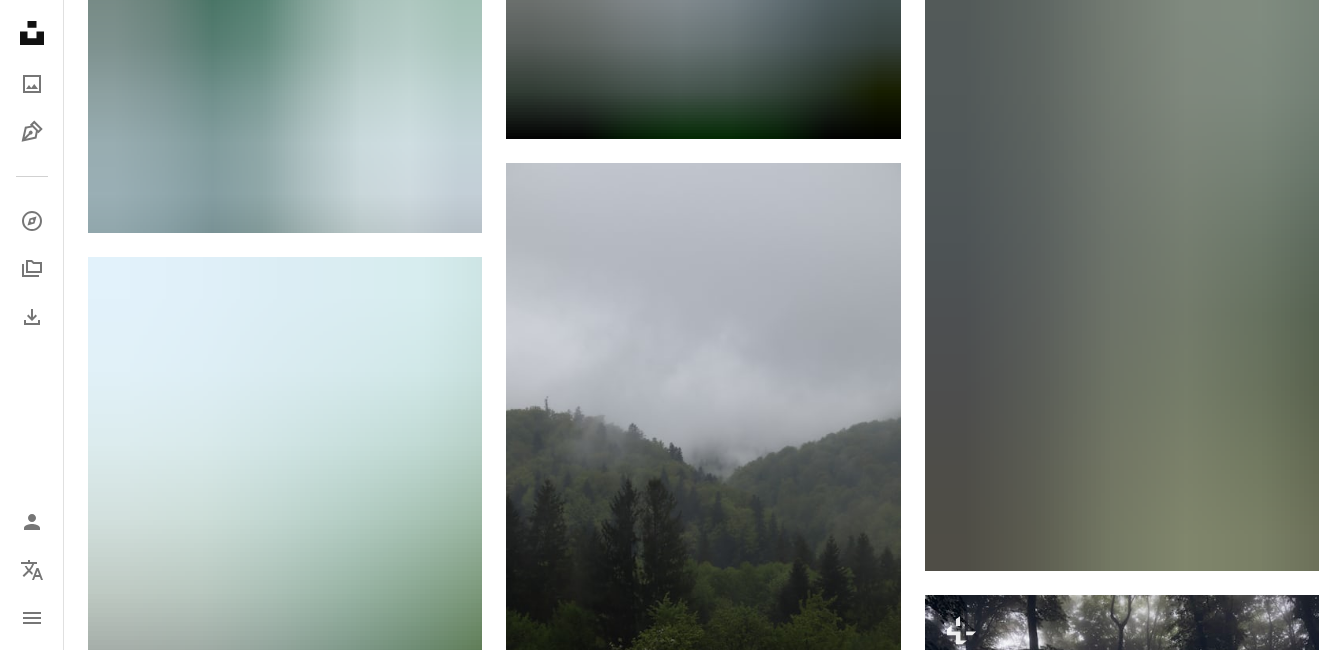 scroll, scrollTop: 6674, scrollLeft: 0, axis: vertical 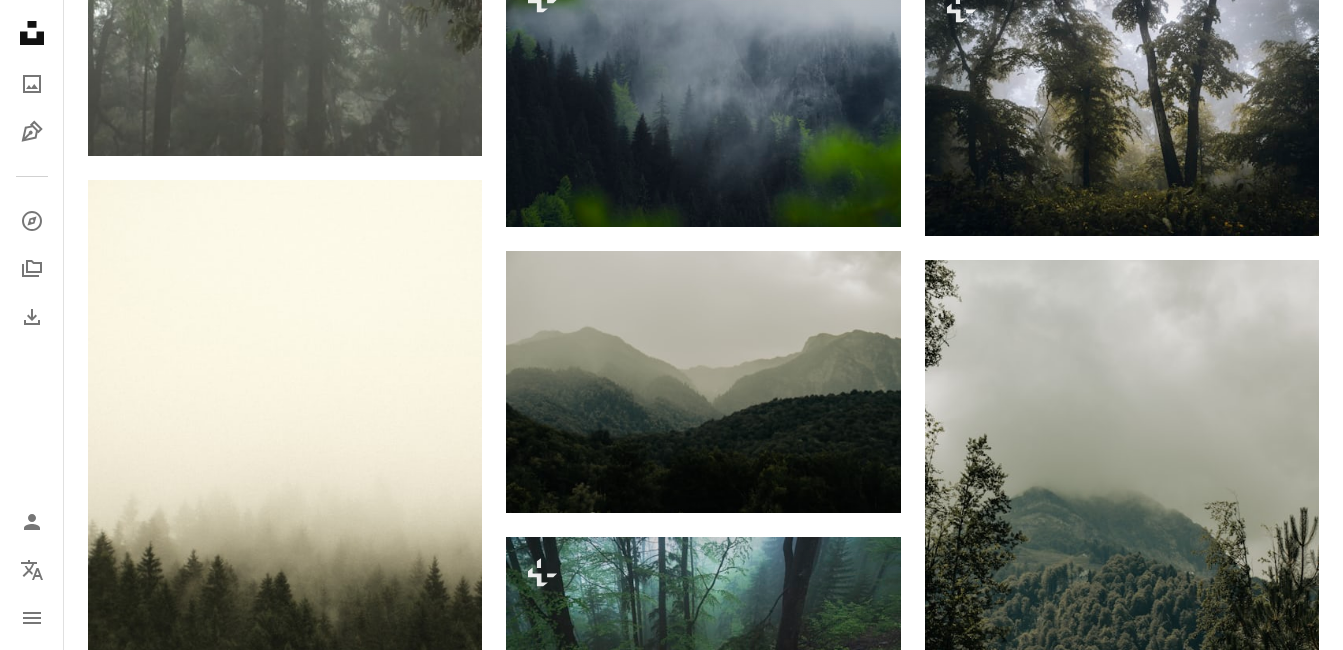 click on "**********" at bounding box center [703, -1938] 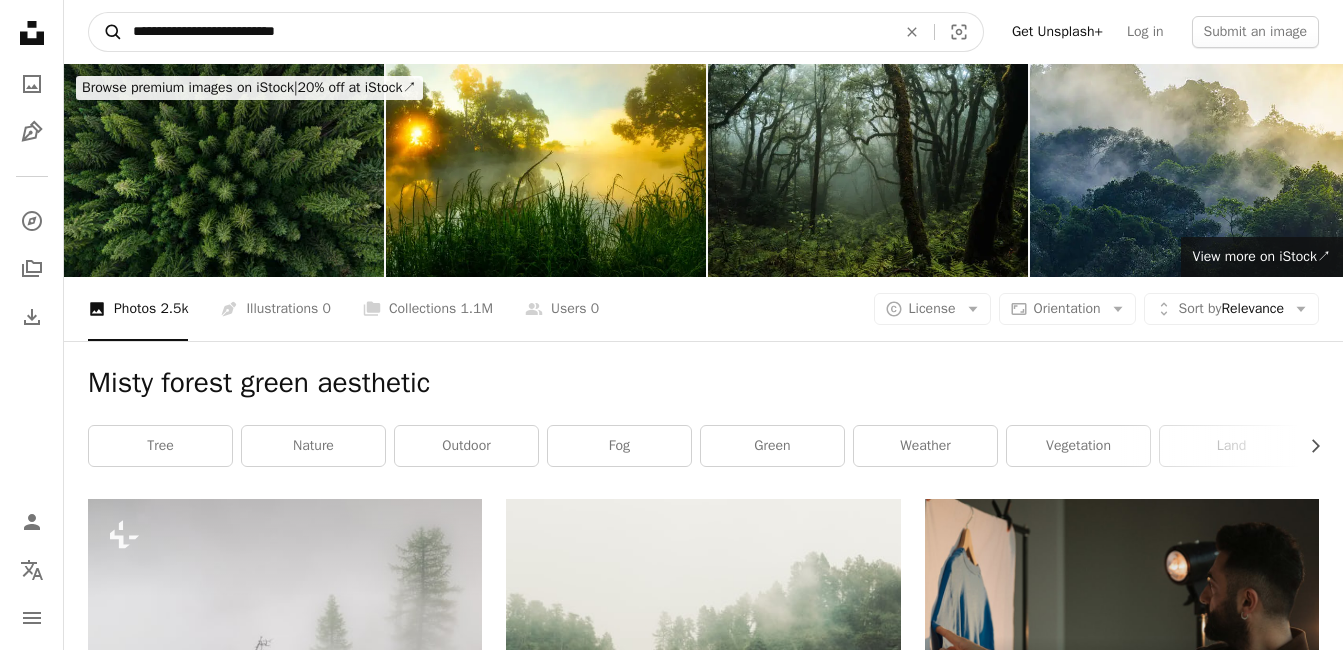 drag, startPoint x: 322, startPoint y: 27, endPoint x: 111, endPoint y: 33, distance: 211.0853 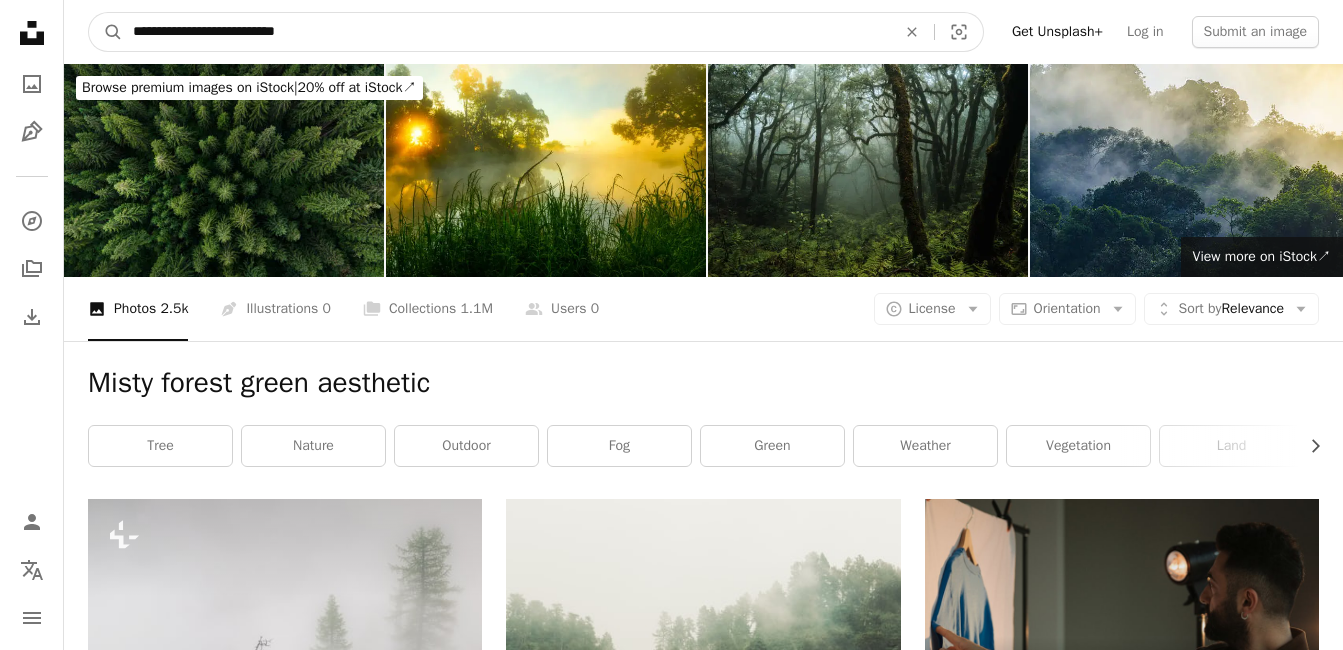 paste 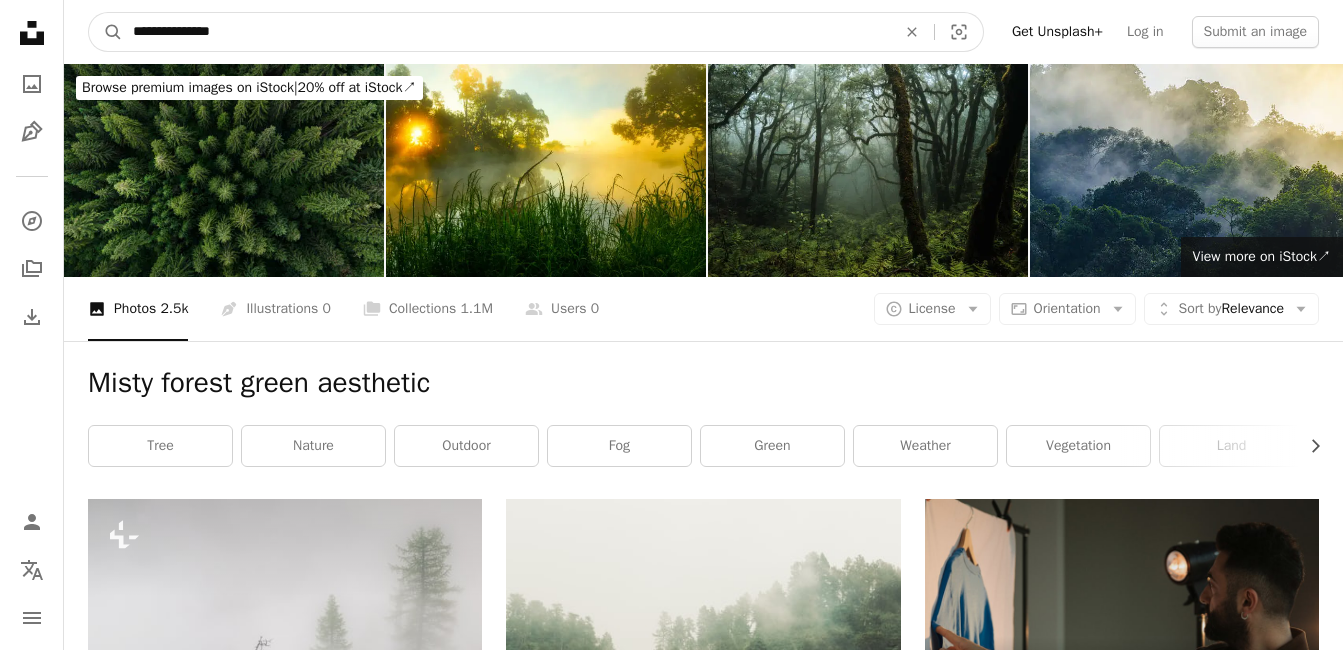 type on "**********" 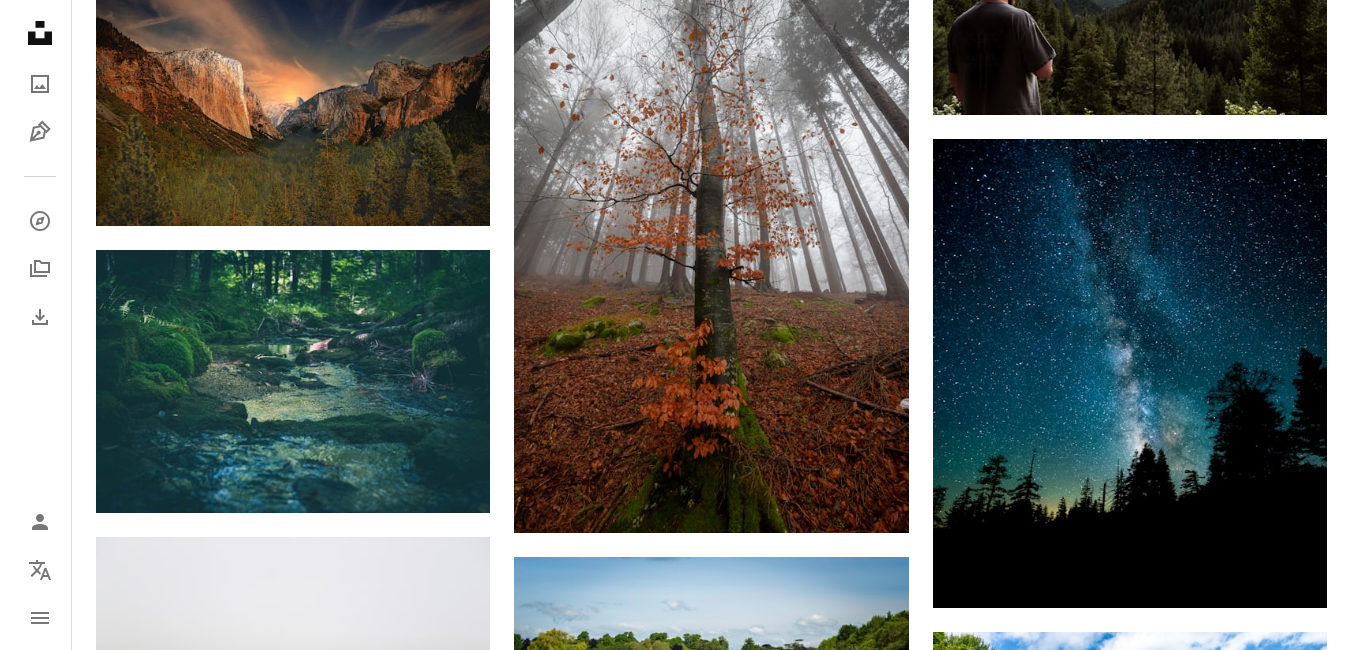 scroll, scrollTop: 2300, scrollLeft: 0, axis: vertical 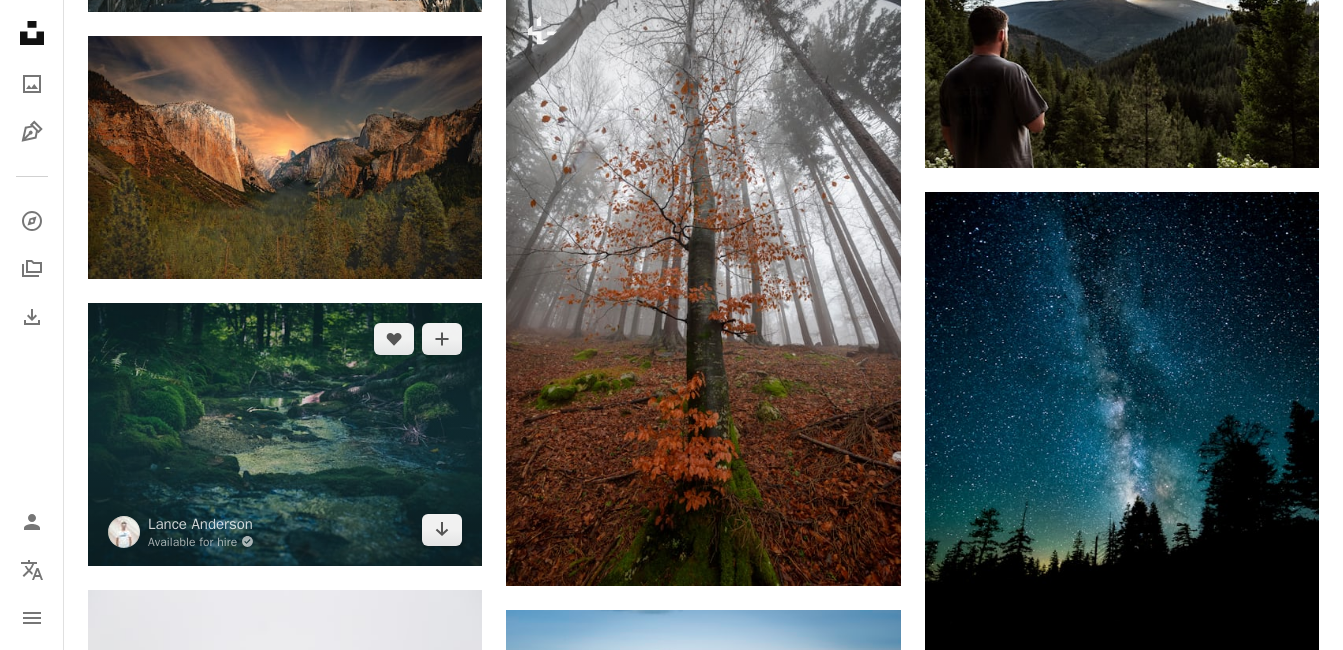 click at bounding box center (285, 434) 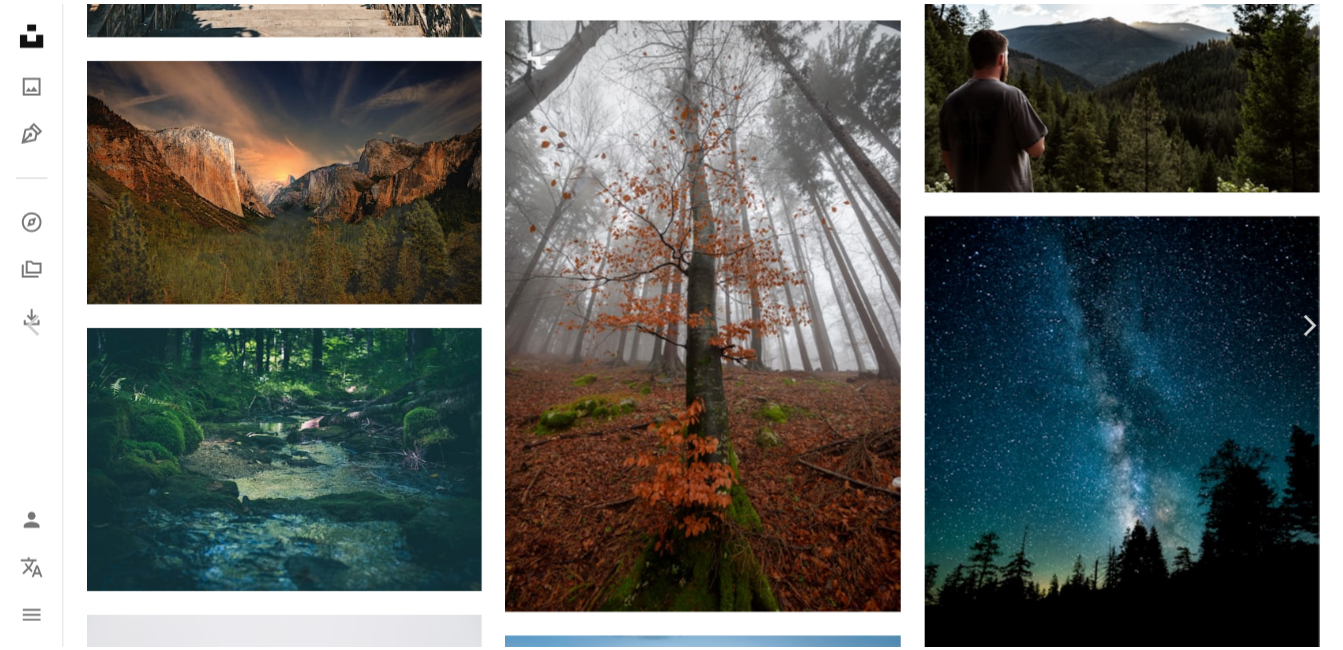 scroll, scrollTop: 2400, scrollLeft: 0, axis: vertical 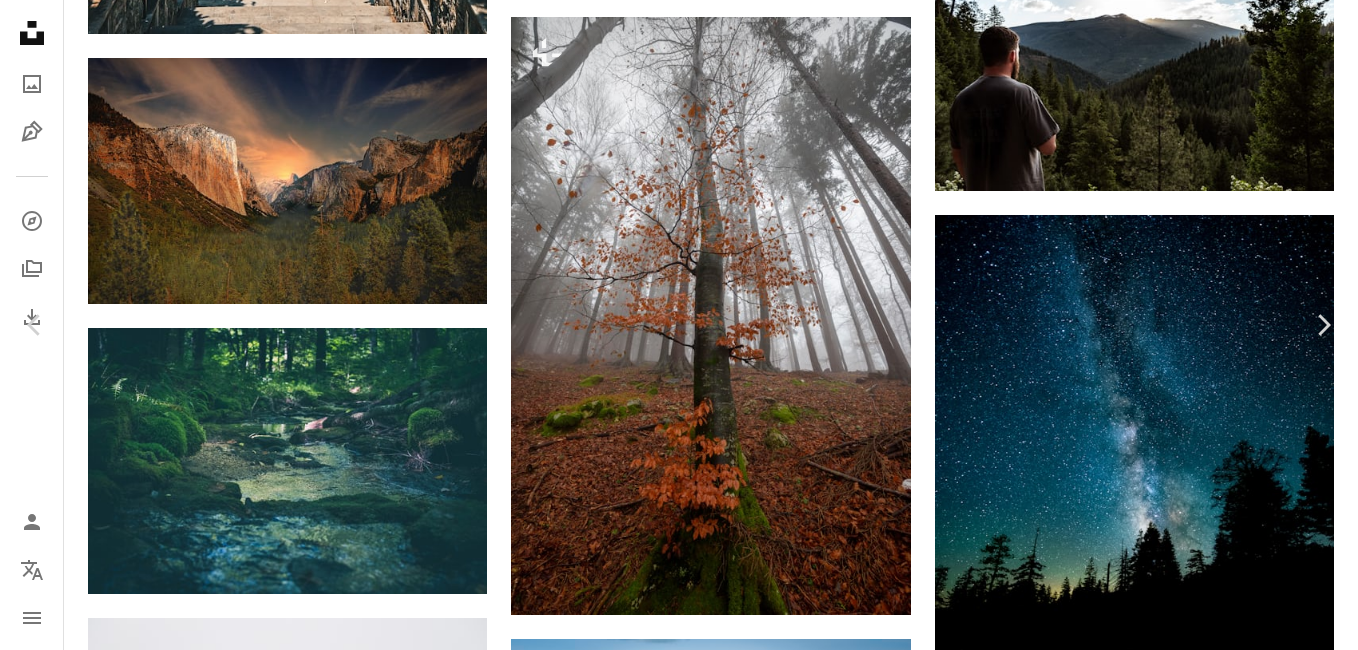 click on "An X shape" at bounding box center (20, 20) 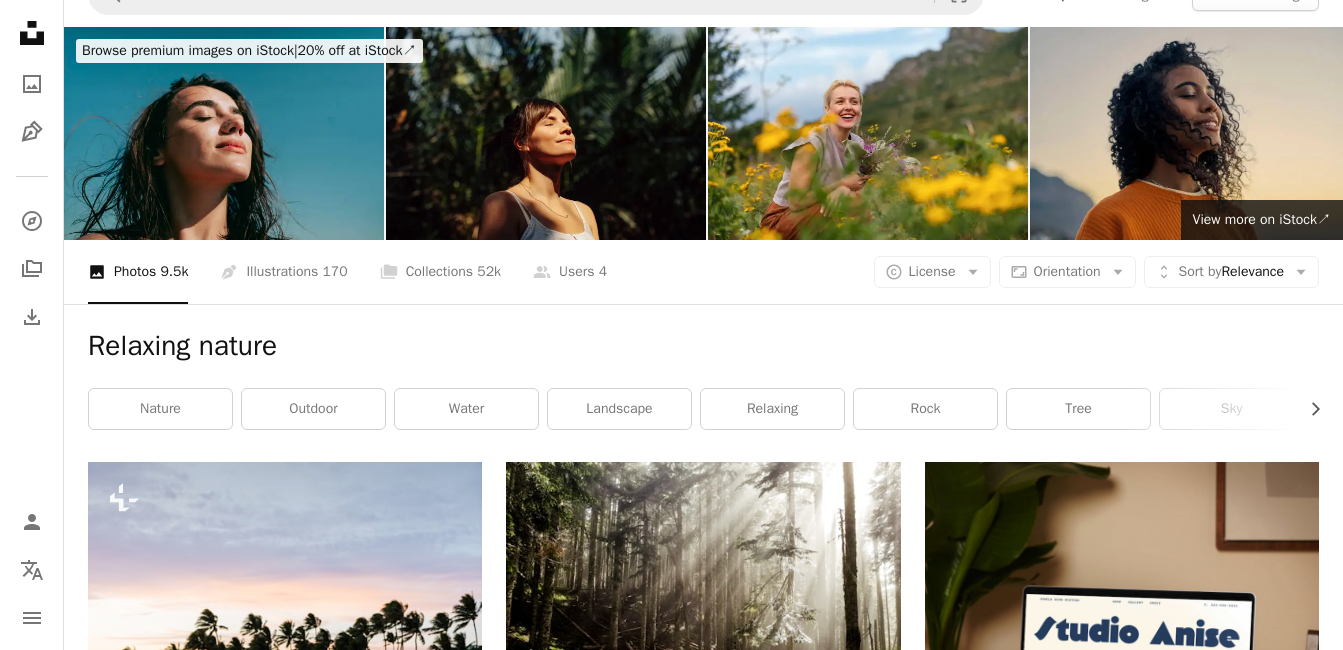 scroll, scrollTop: 0, scrollLeft: 0, axis: both 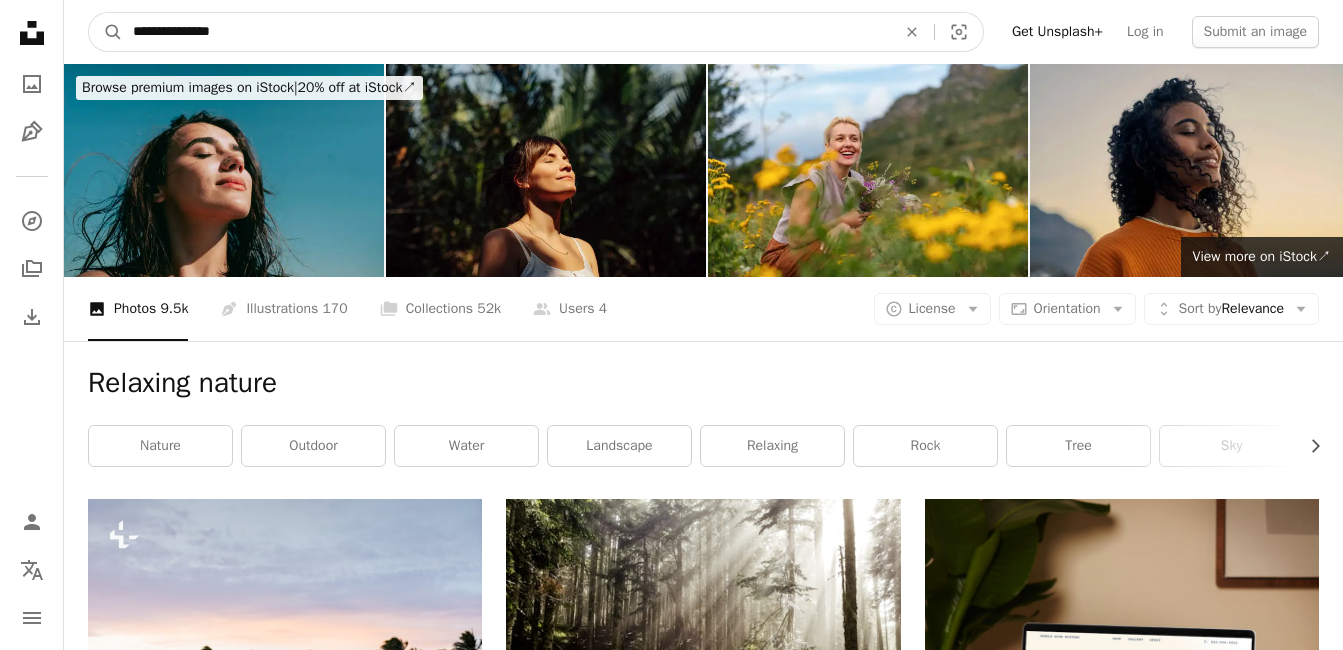 drag, startPoint x: 378, startPoint y: 28, endPoint x: 131, endPoint y: 35, distance: 247.09917 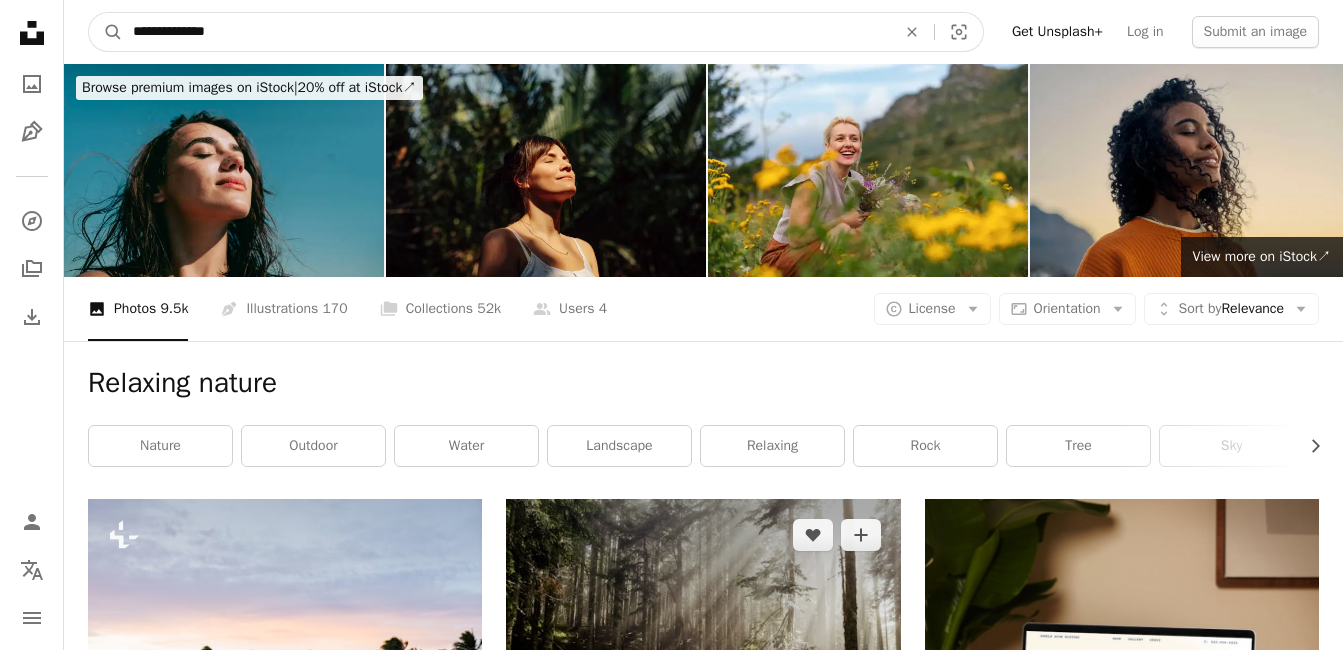 type on "**********" 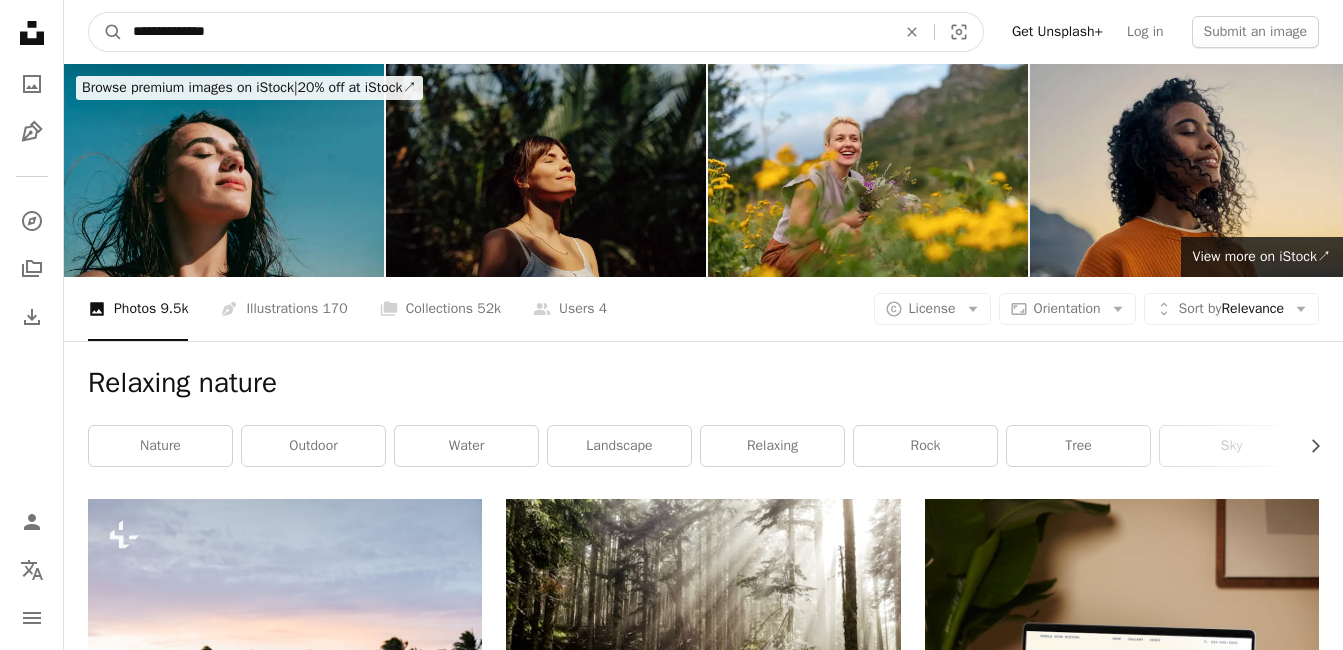 click on "A magnifying glass" at bounding box center [106, 32] 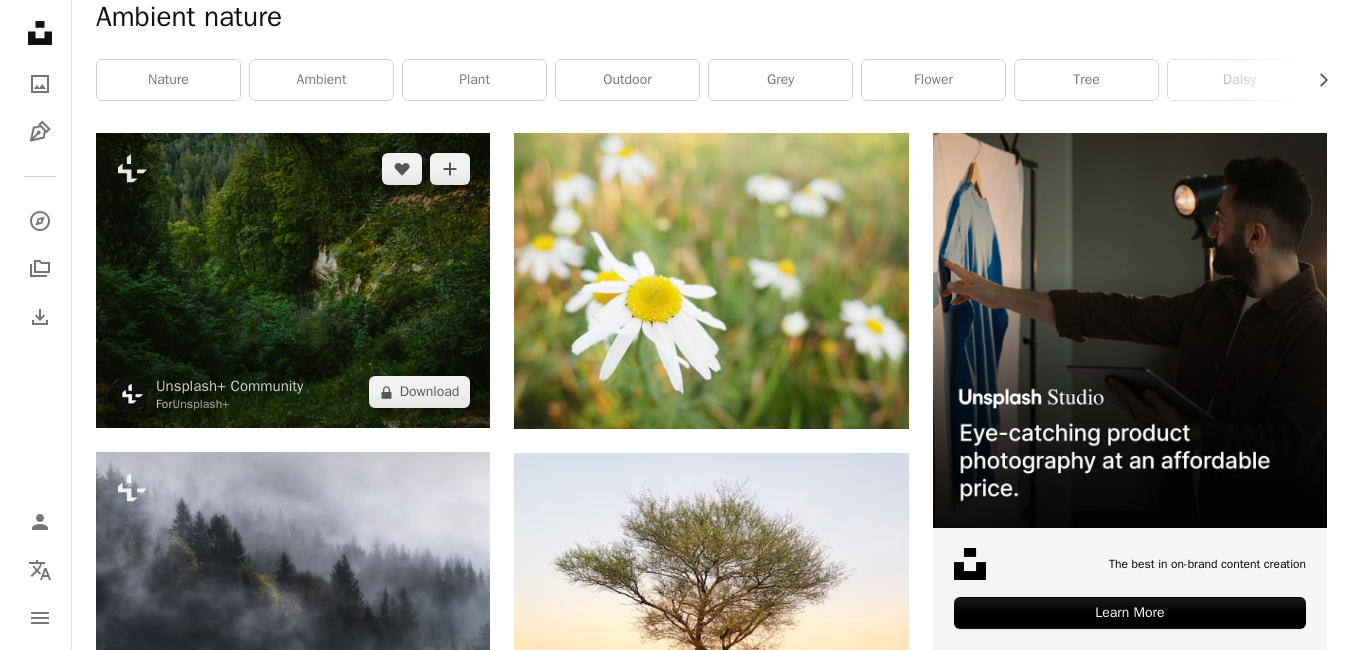 scroll, scrollTop: 400, scrollLeft: 0, axis: vertical 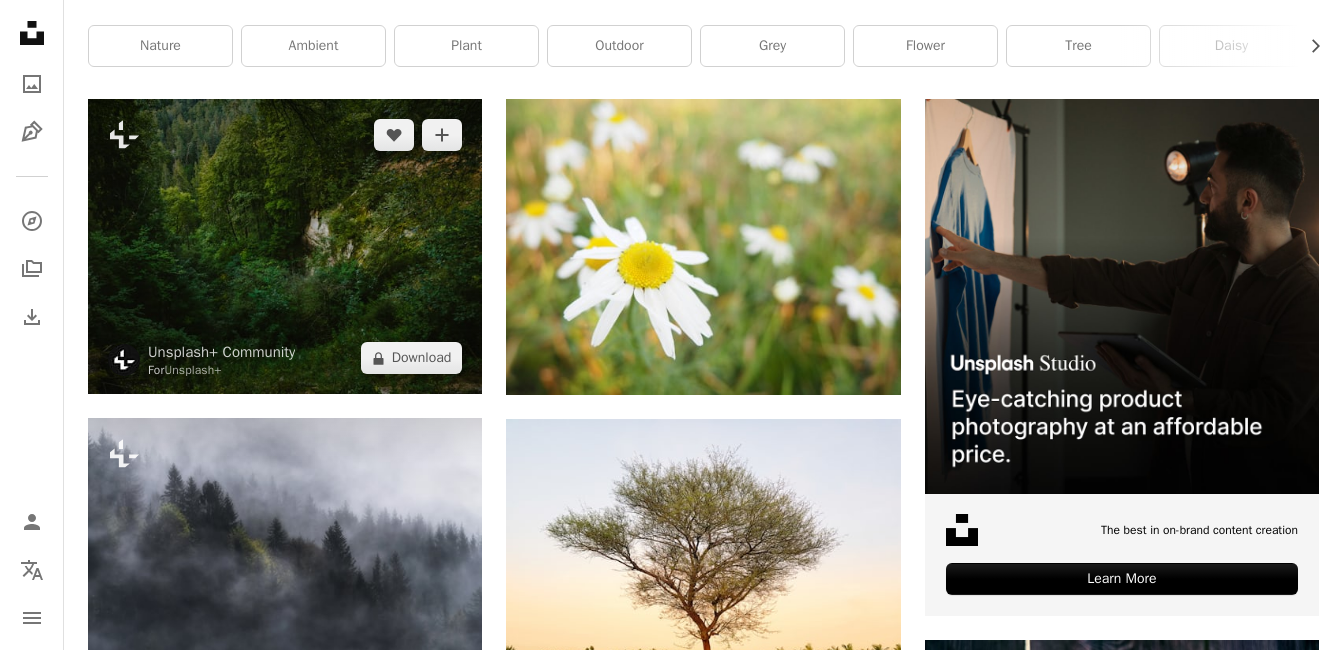 click at bounding box center [285, 246] 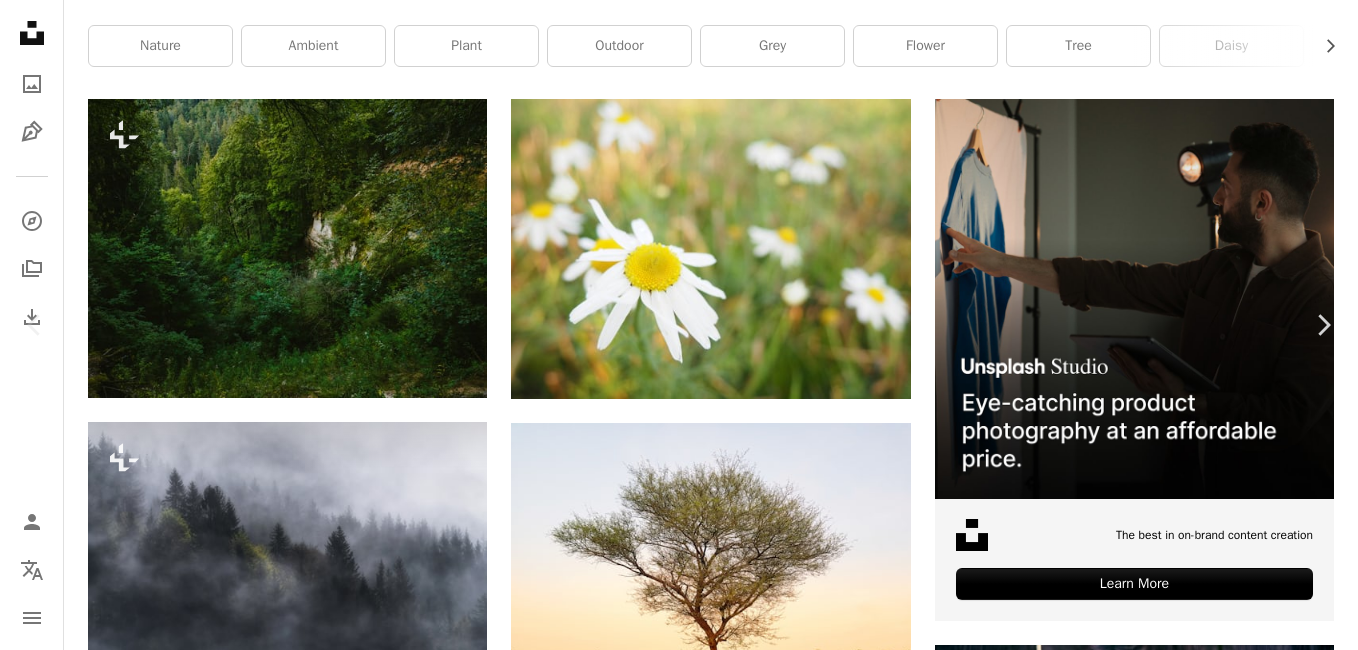 scroll, scrollTop: 800, scrollLeft: 0, axis: vertical 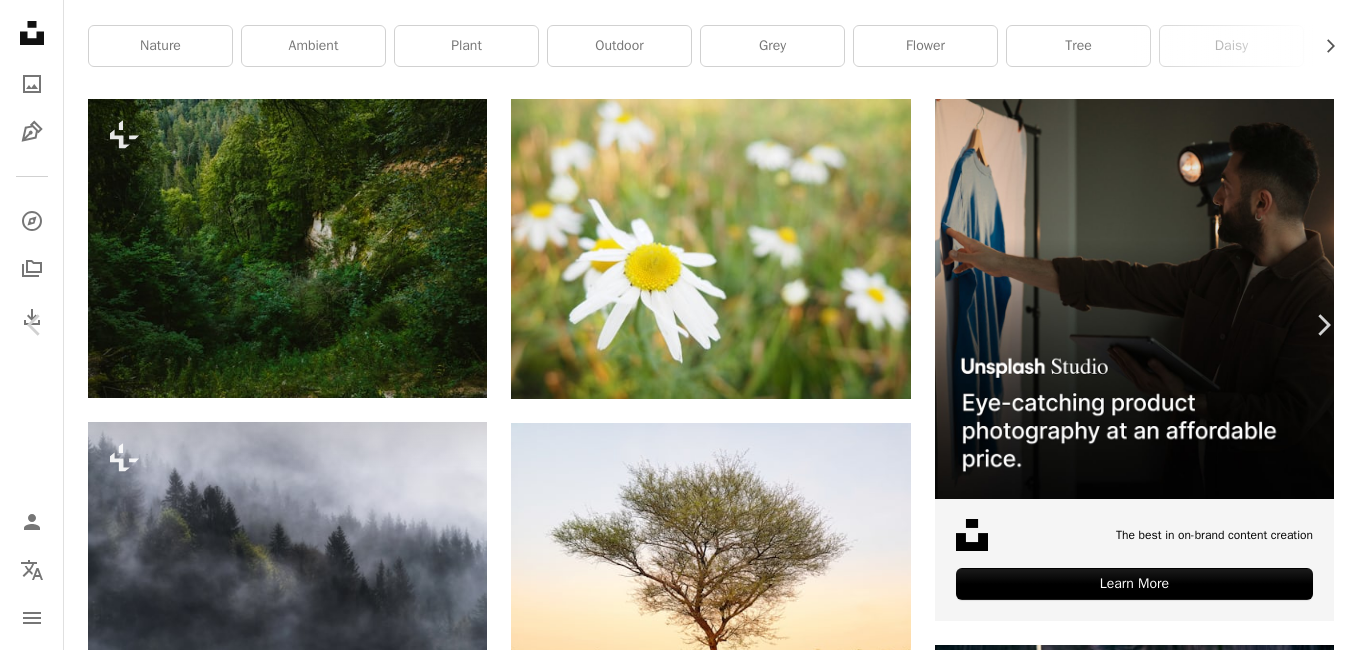 click on "An X shape" at bounding box center [20, 20] 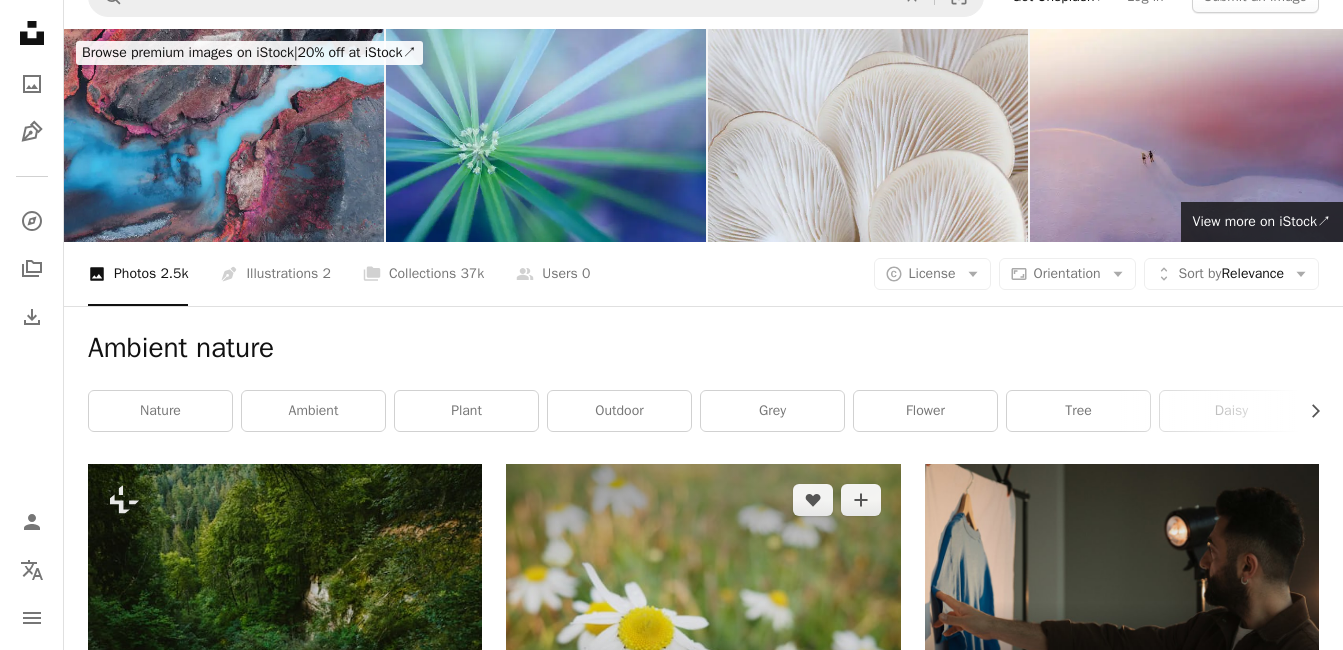 scroll, scrollTop: 0, scrollLeft: 0, axis: both 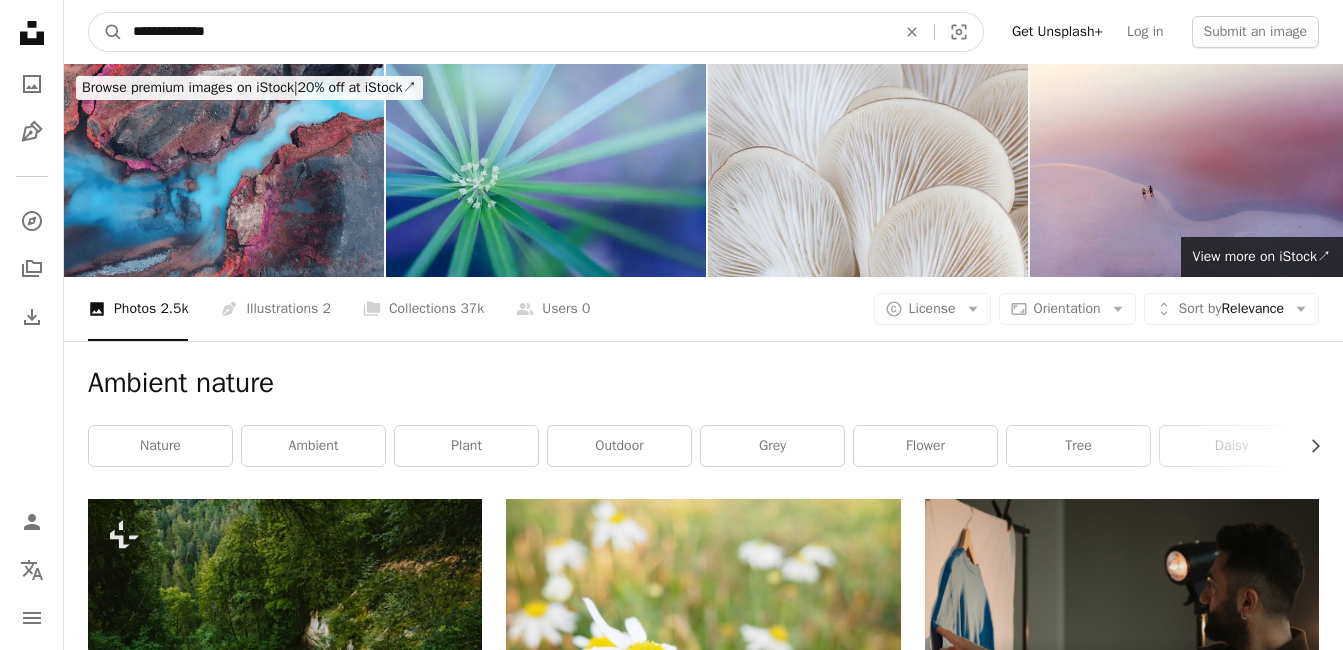 click on "**********" at bounding box center (506, 32) 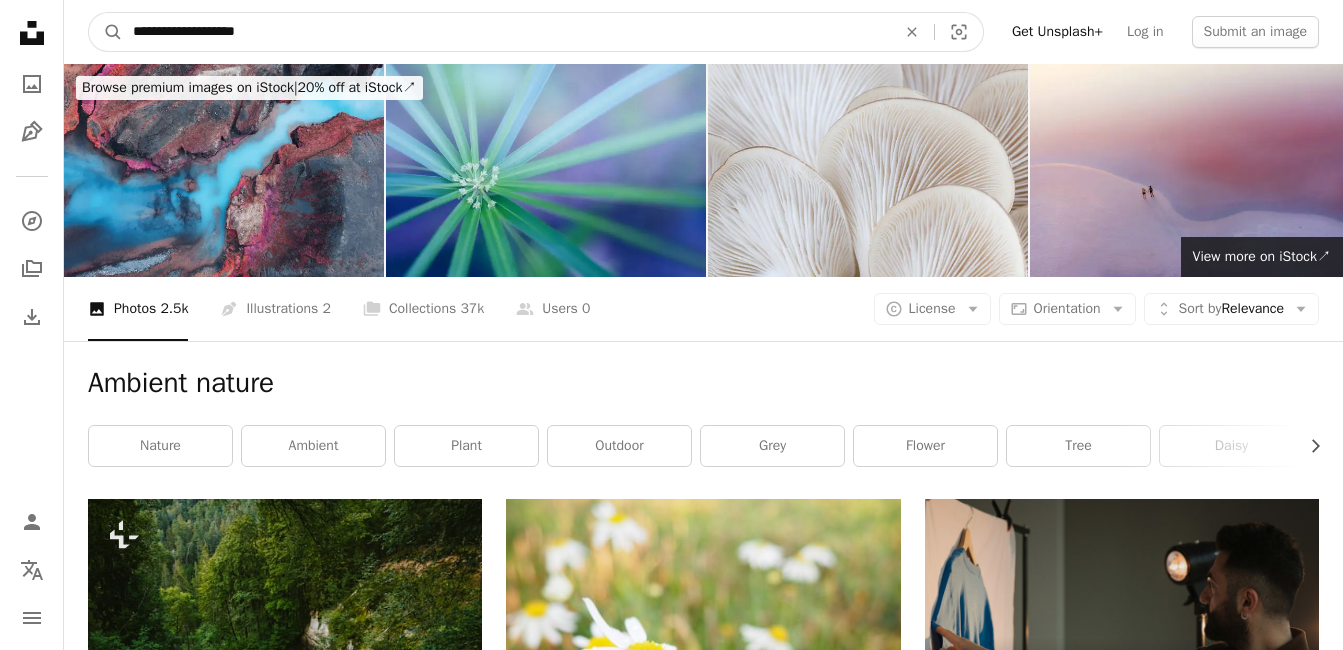 type on "**********" 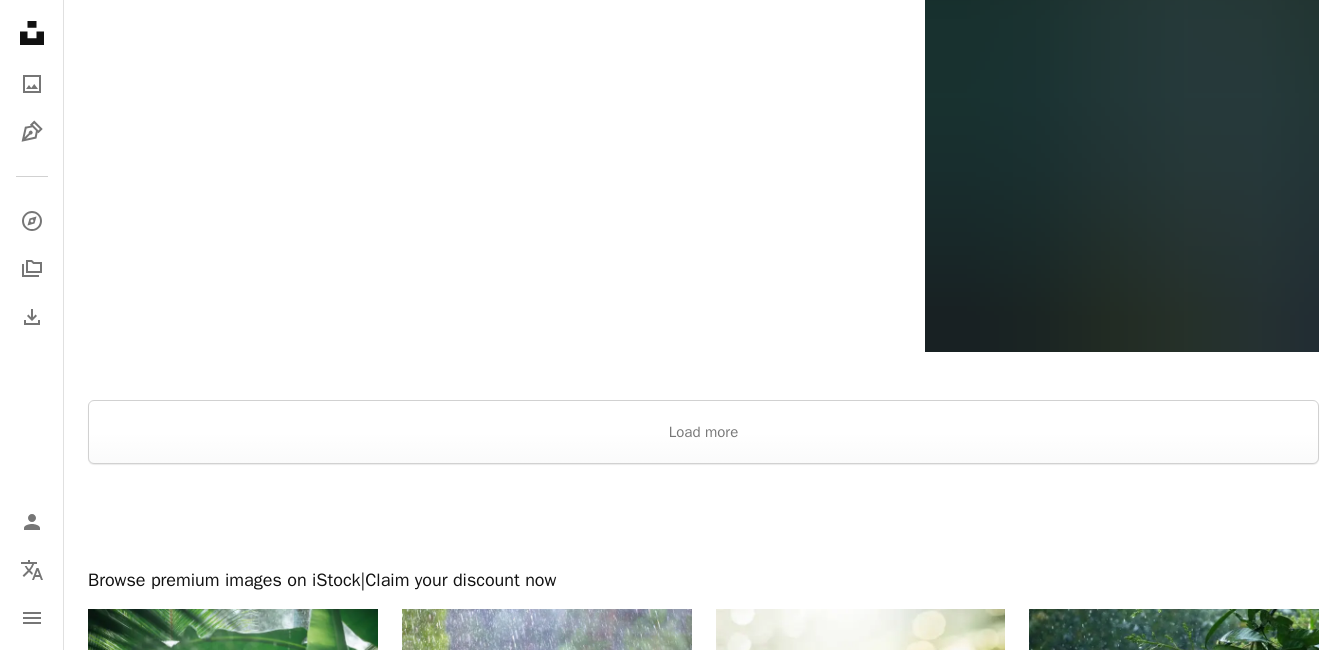 scroll, scrollTop: 4000, scrollLeft: 0, axis: vertical 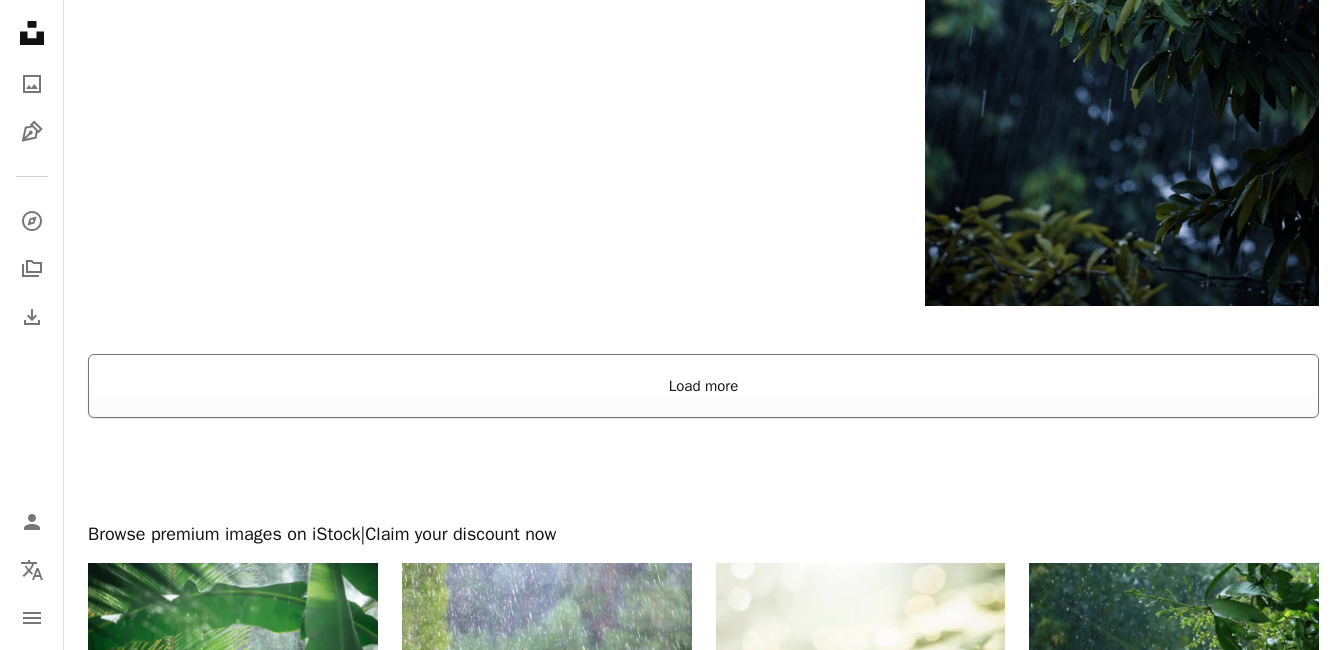 click on "Load more" at bounding box center (703, 386) 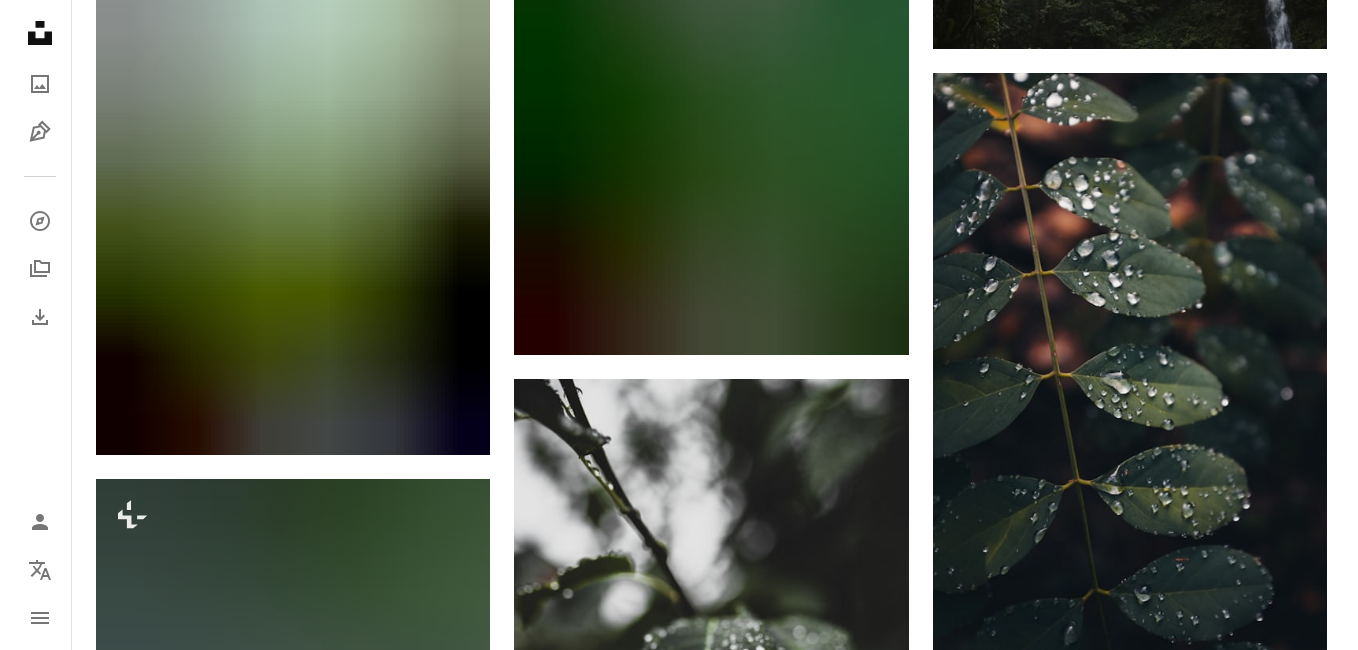 scroll, scrollTop: 14300, scrollLeft: 0, axis: vertical 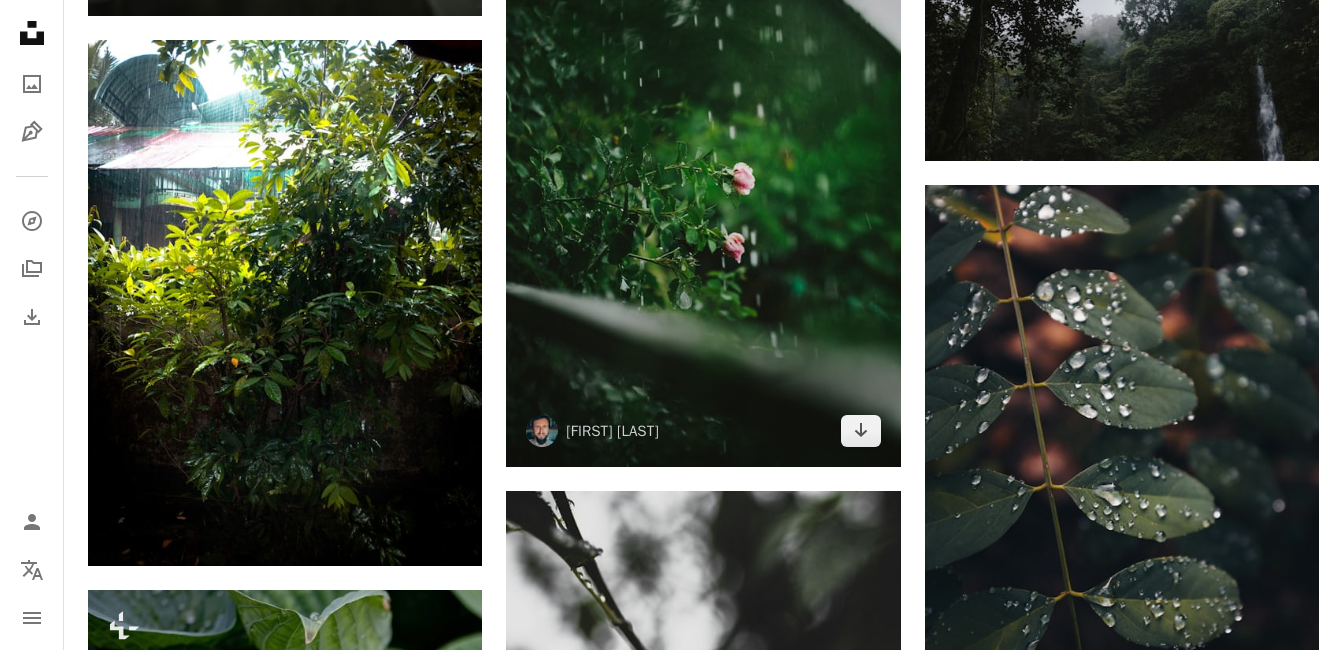 click at bounding box center (703, 171) 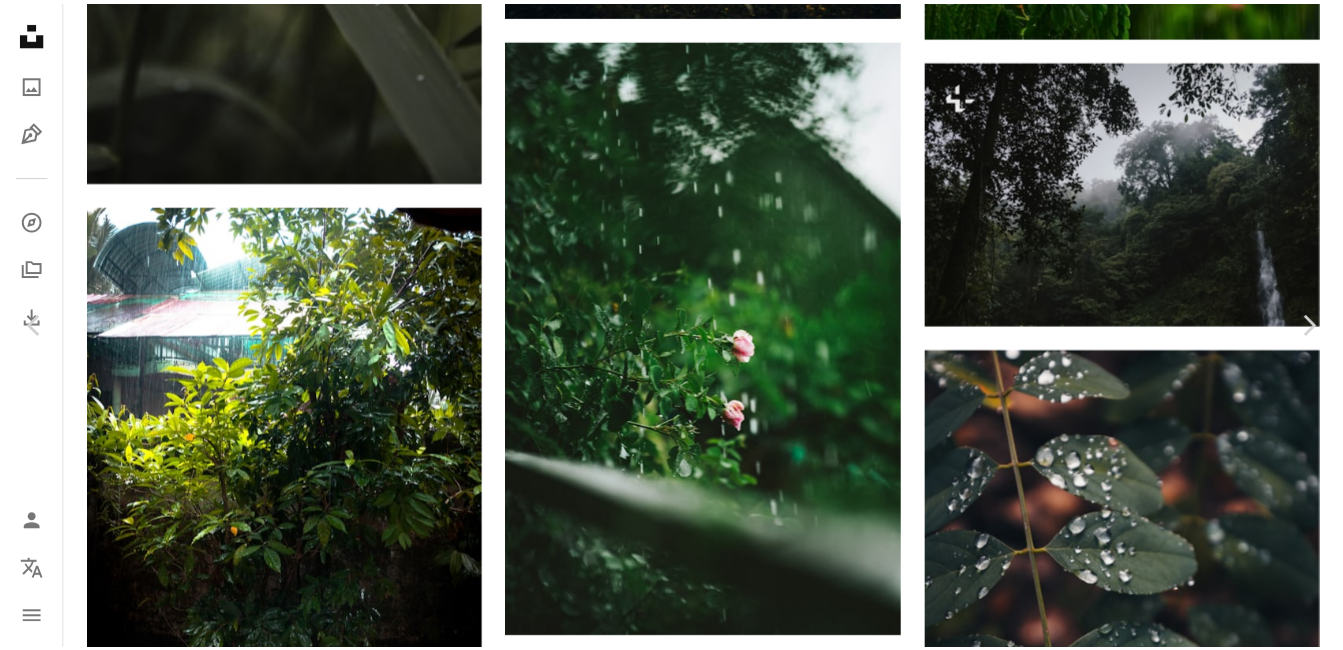 scroll, scrollTop: 7700, scrollLeft: 0, axis: vertical 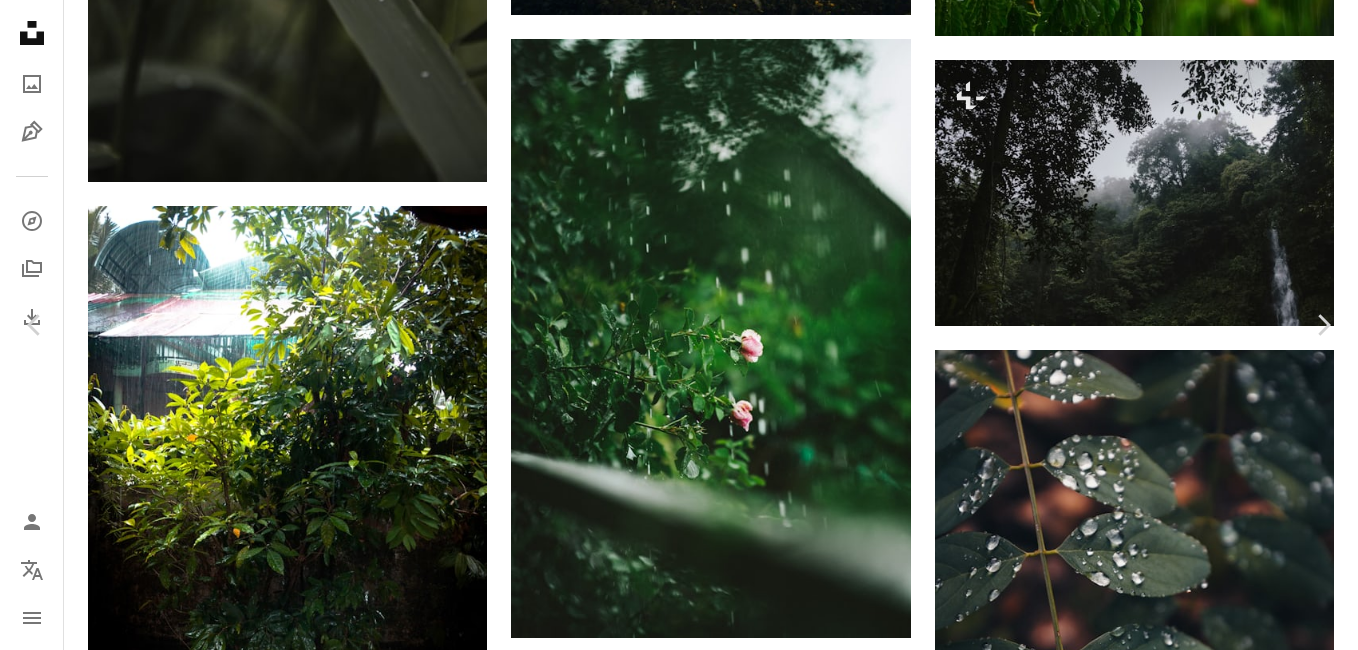 click on "An X shape" at bounding box center [20, 20] 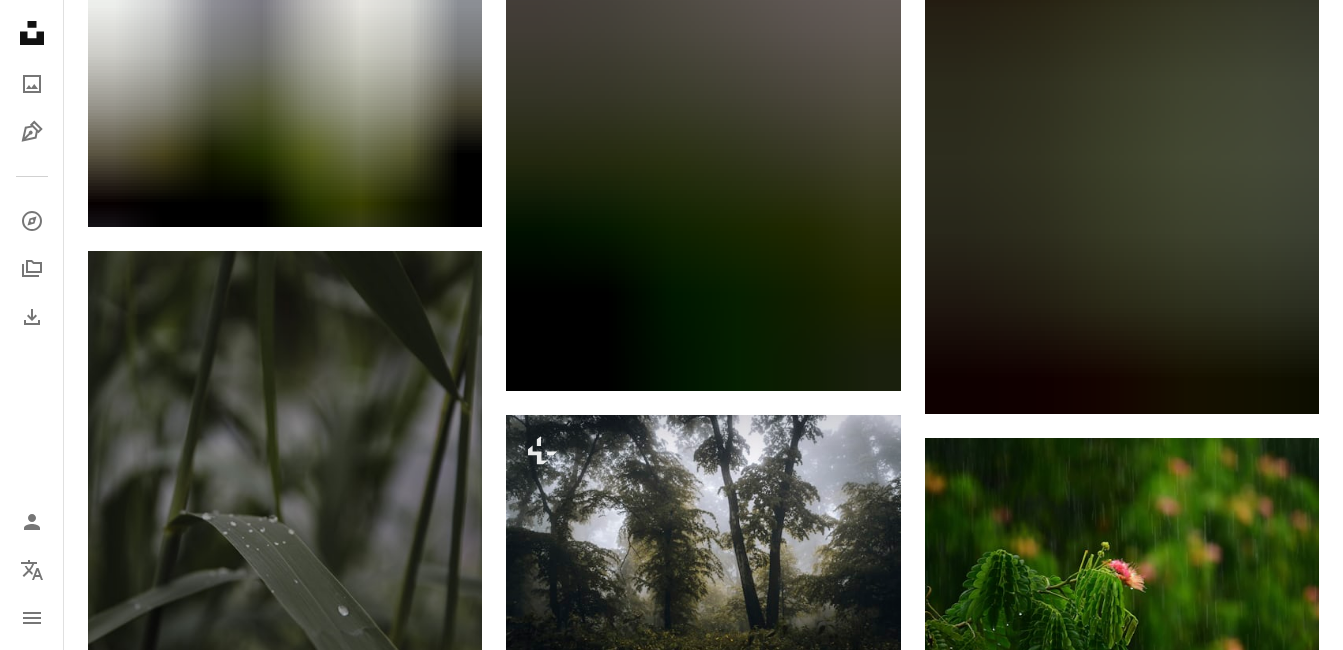 scroll, scrollTop: 13200, scrollLeft: 0, axis: vertical 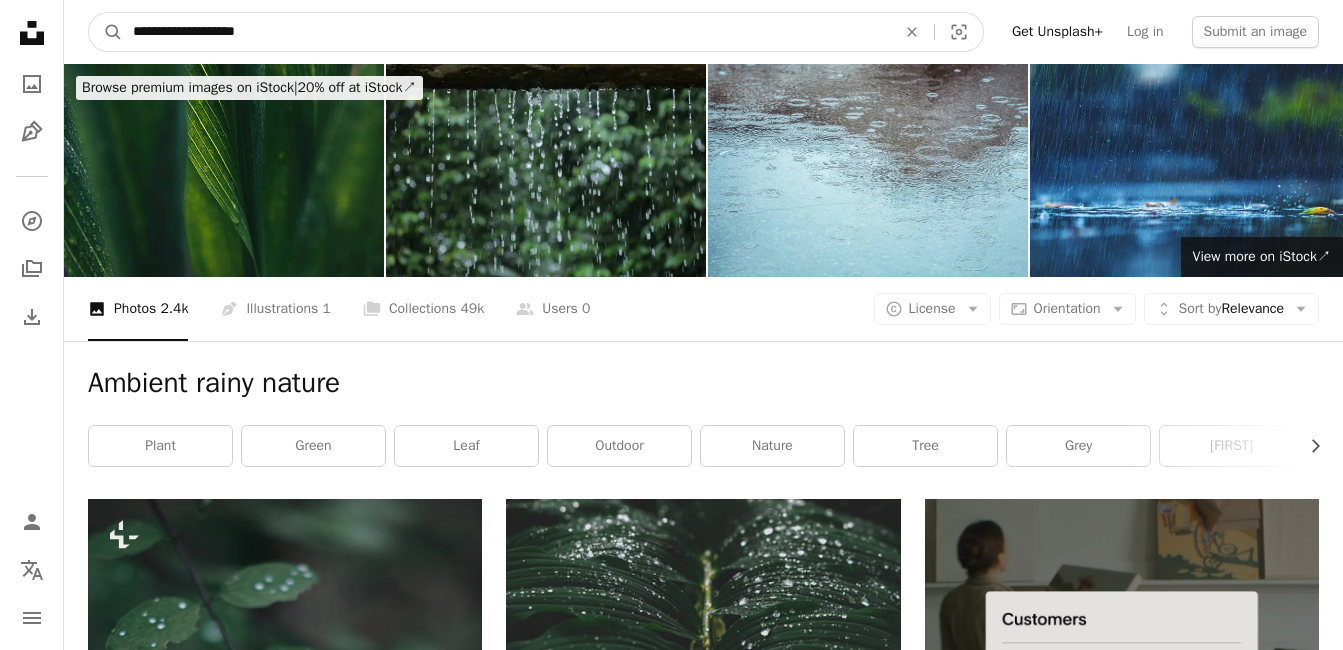 click on "**********" at bounding box center [536, 32] 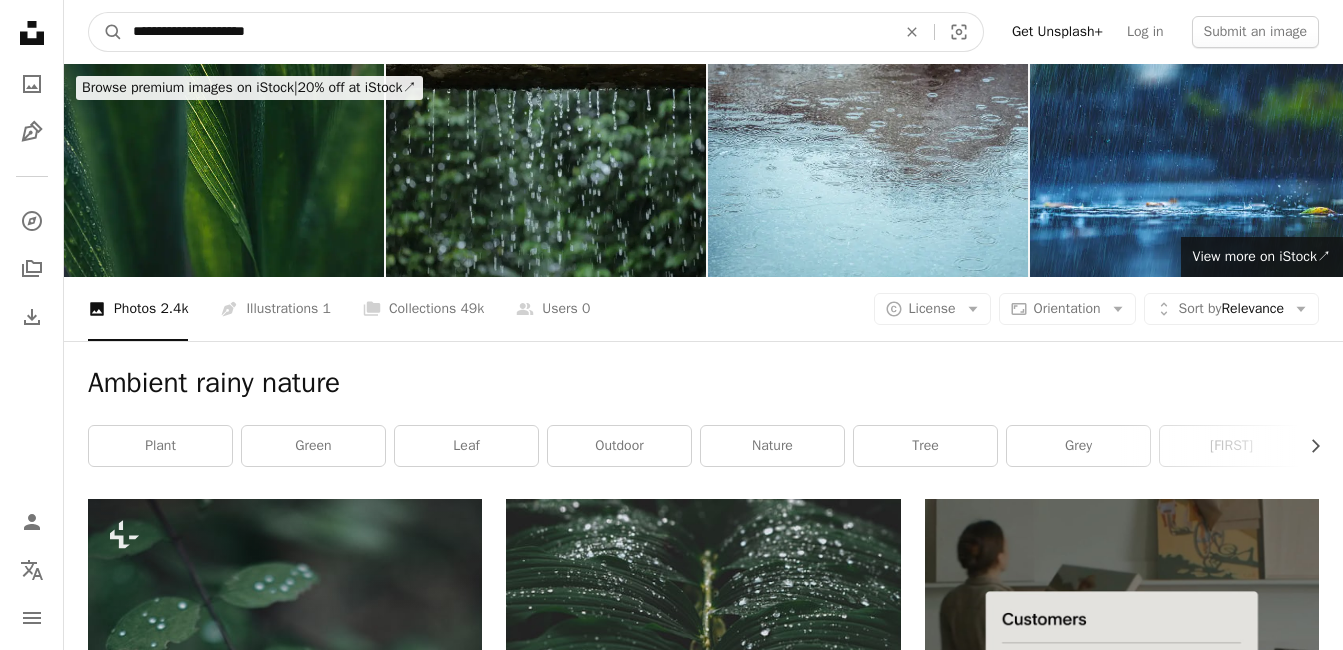 type on "**********" 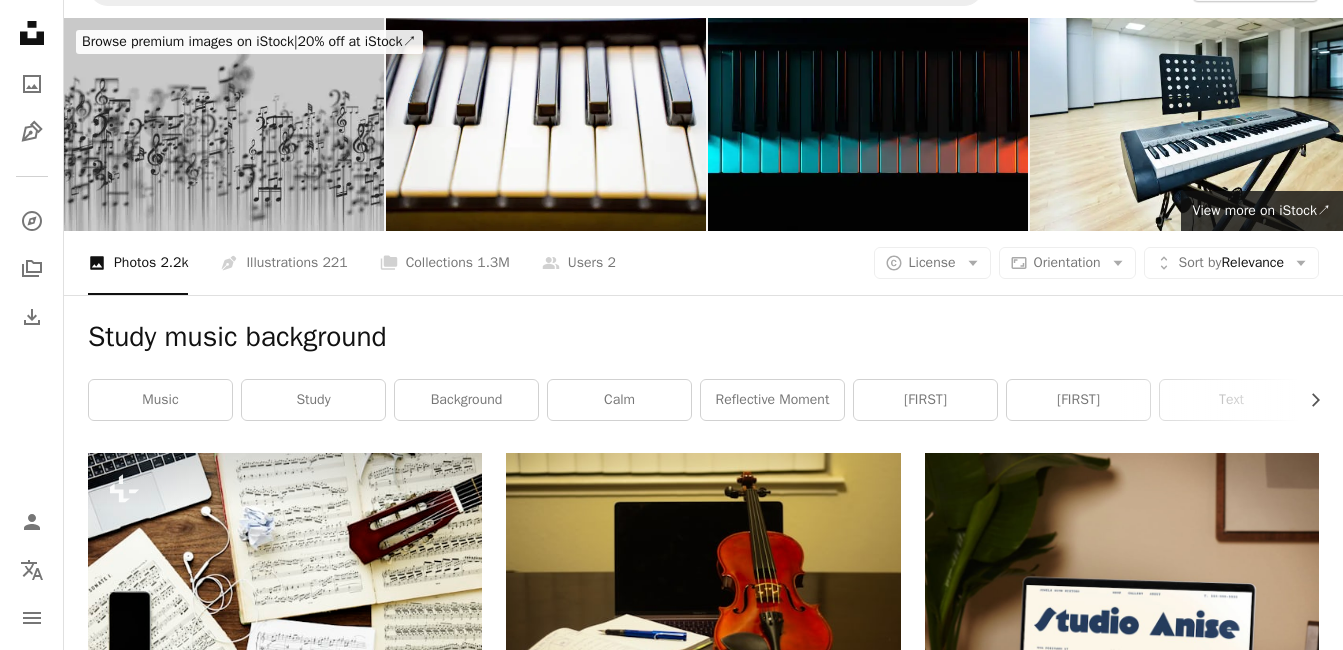 scroll, scrollTop: 0, scrollLeft: 0, axis: both 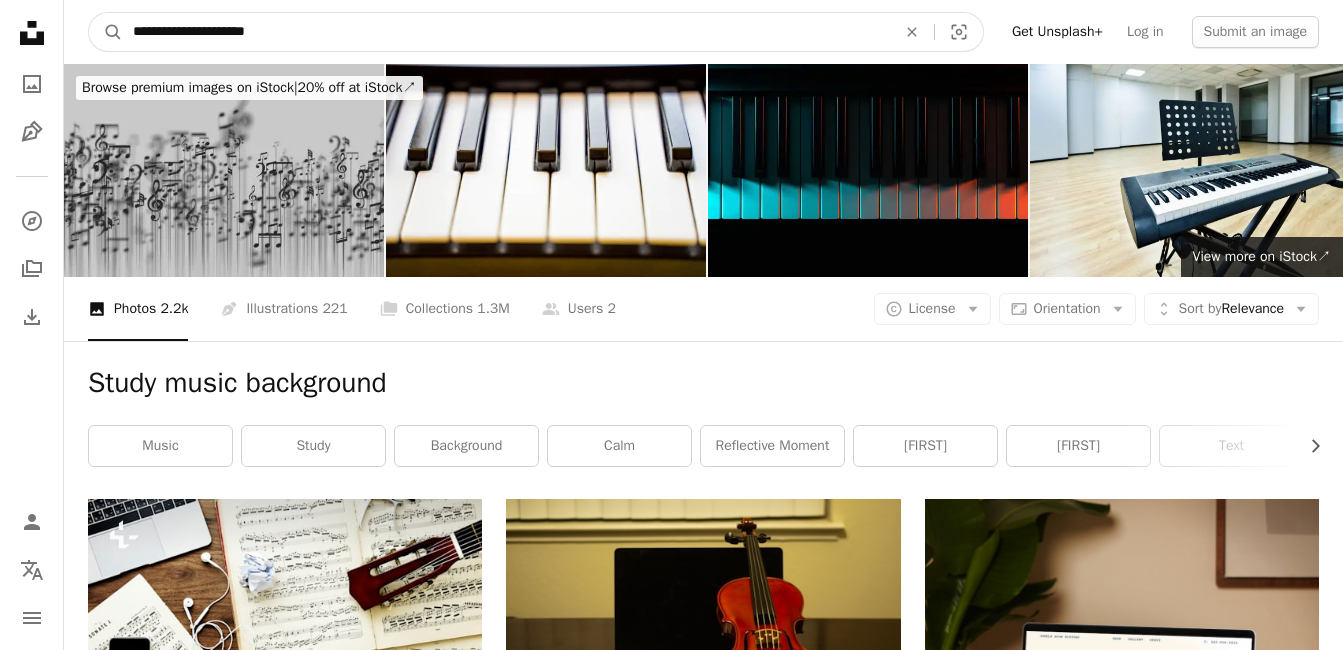 drag, startPoint x: 324, startPoint y: 19, endPoint x: 132, endPoint y: 26, distance: 192.12756 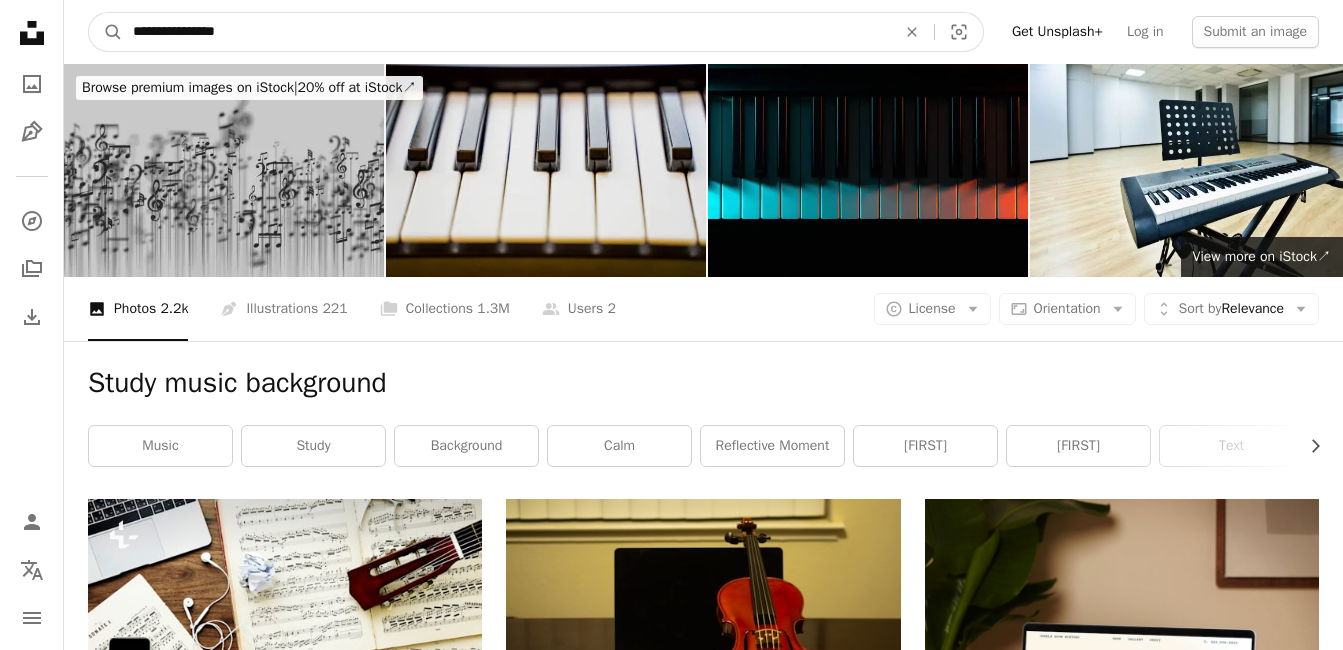click on "A magnifying glass" at bounding box center (106, 32) 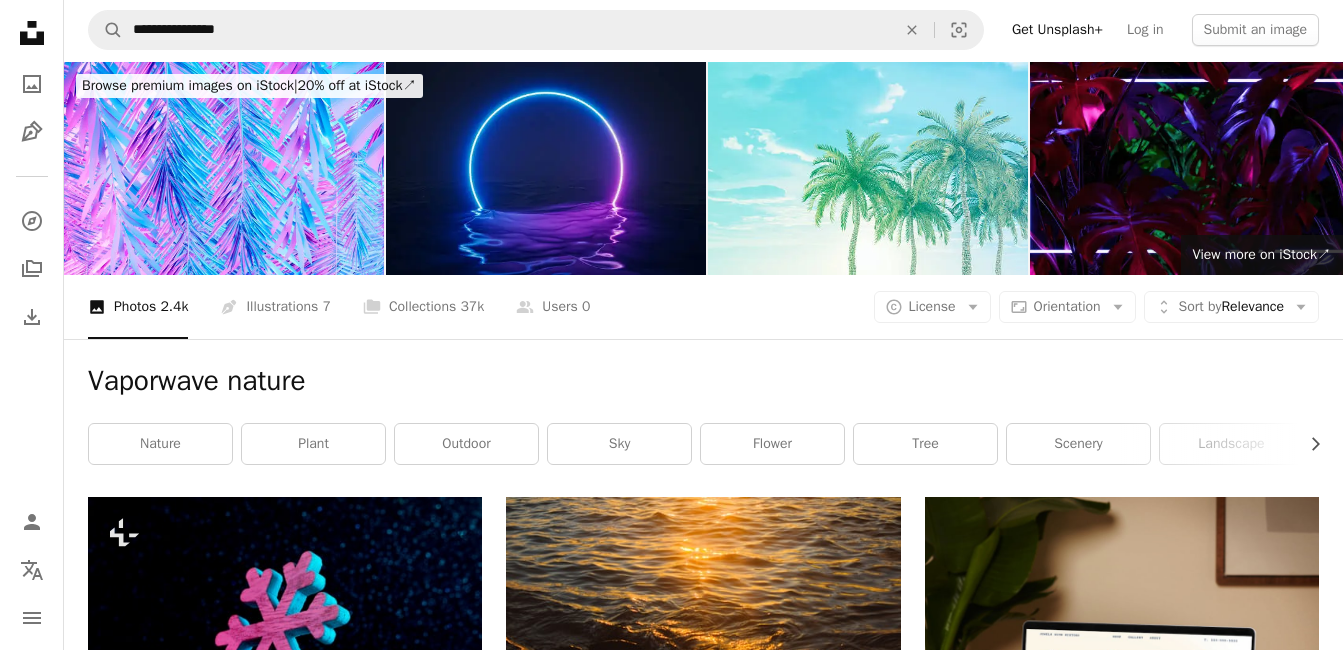 scroll, scrollTop: 0, scrollLeft: 0, axis: both 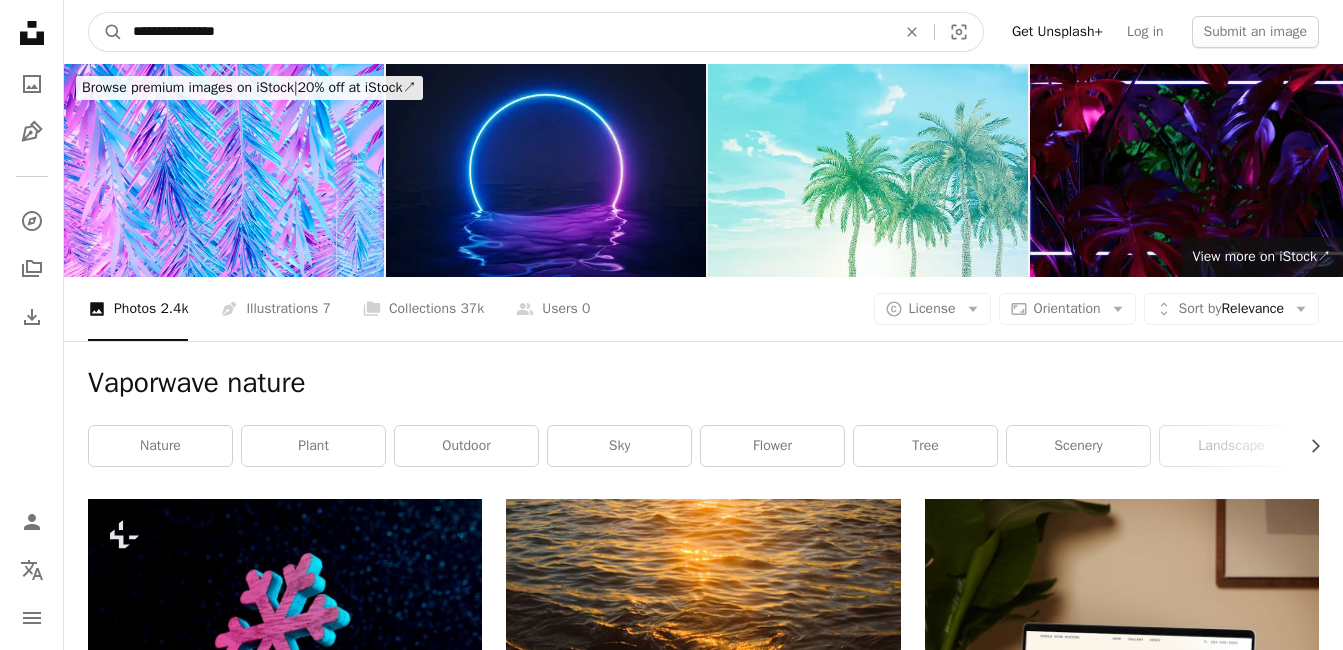 drag, startPoint x: 255, startPoint y: 40, endPoint x: 132, endPoint y: 30, distance: 123.40584 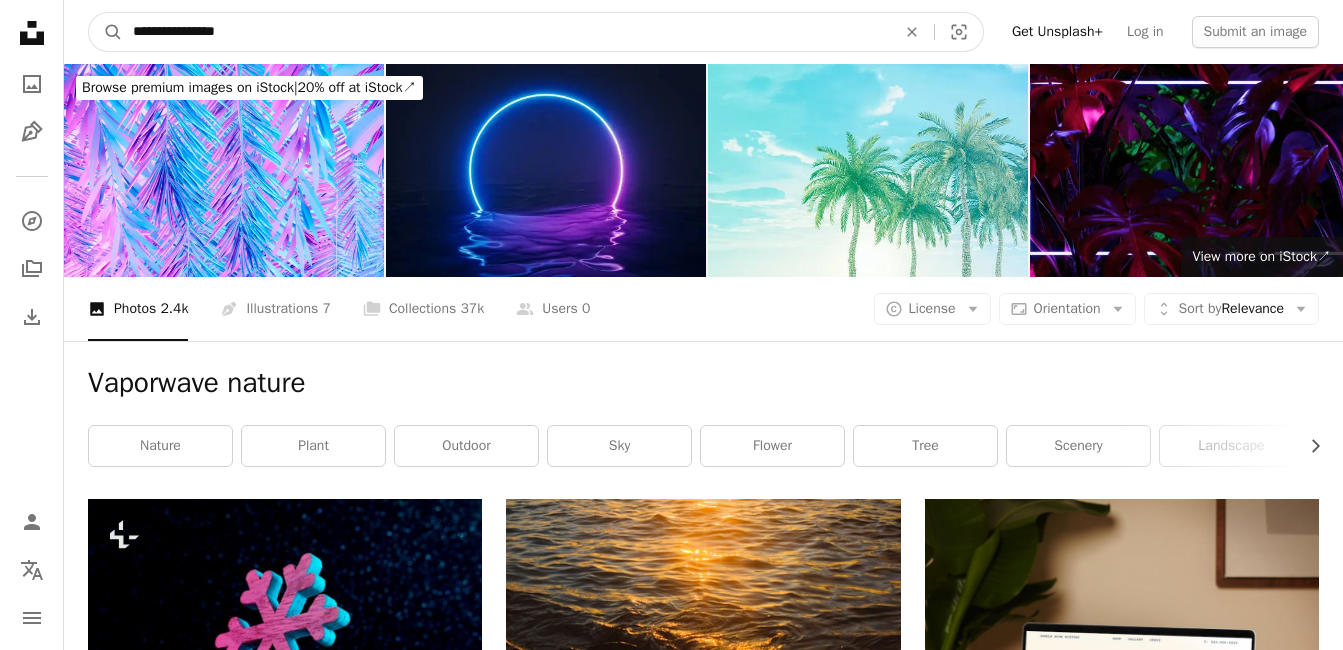 paste on "***" 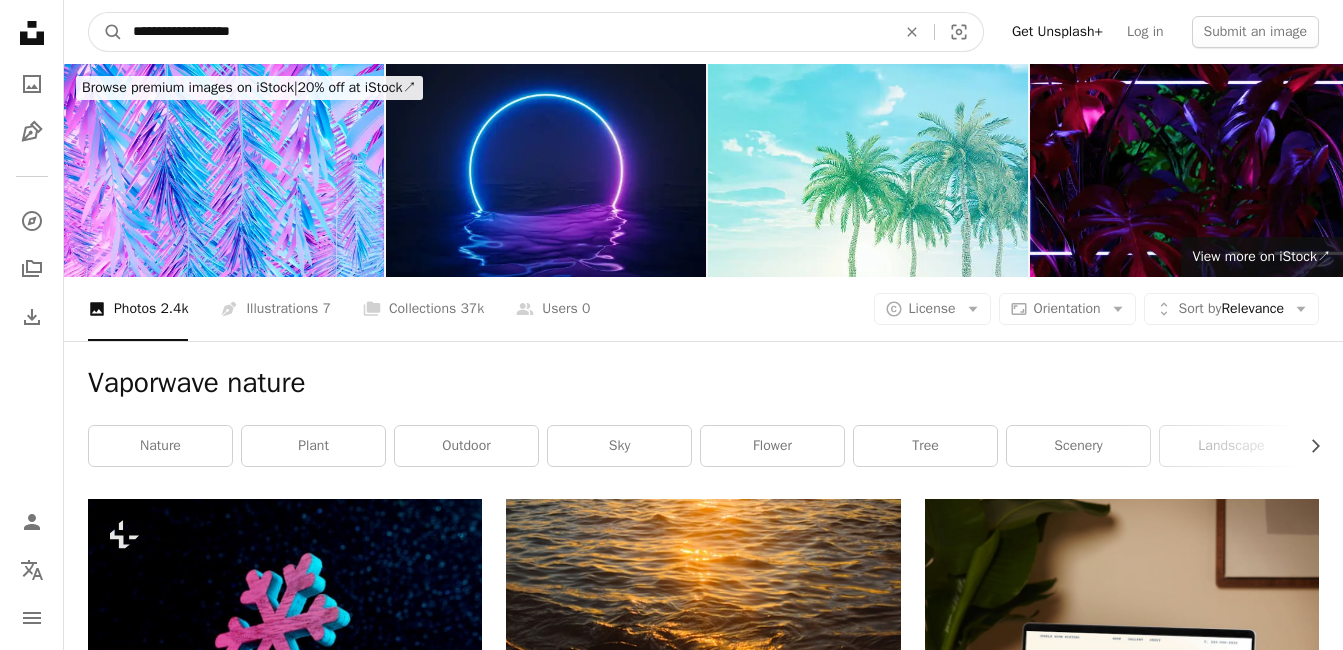 click on "**********" at bounding box center (506, 32) 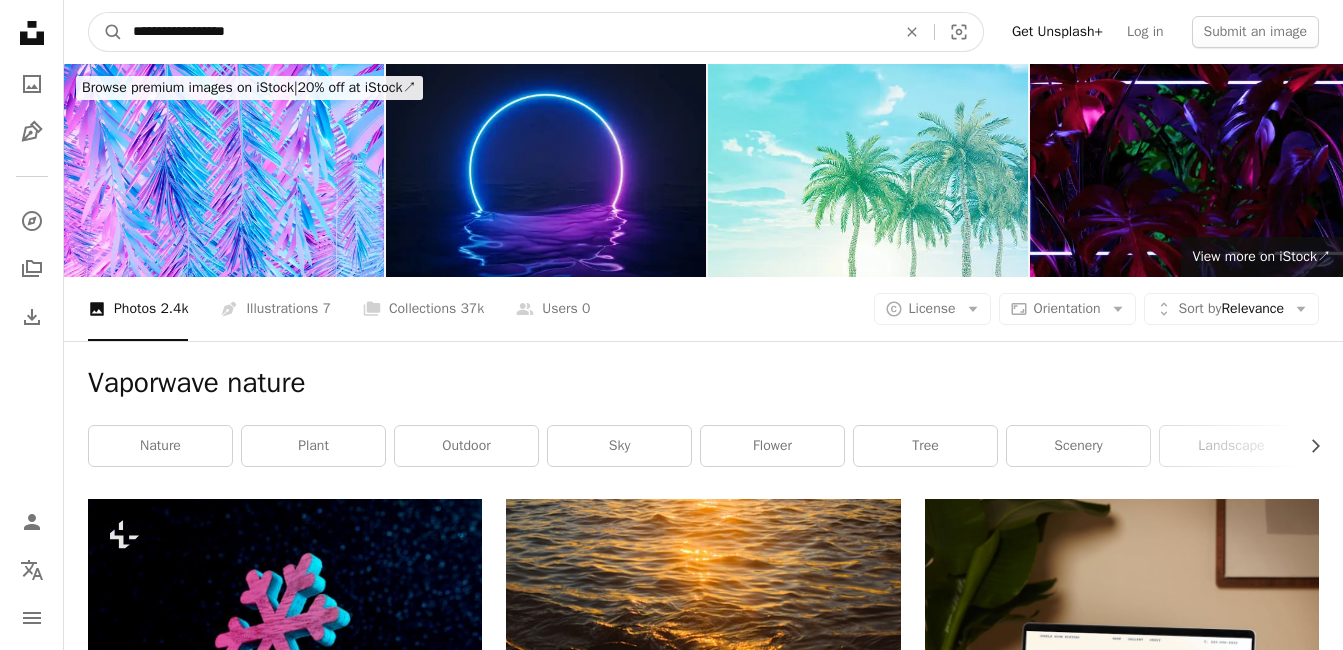 type on "**********" 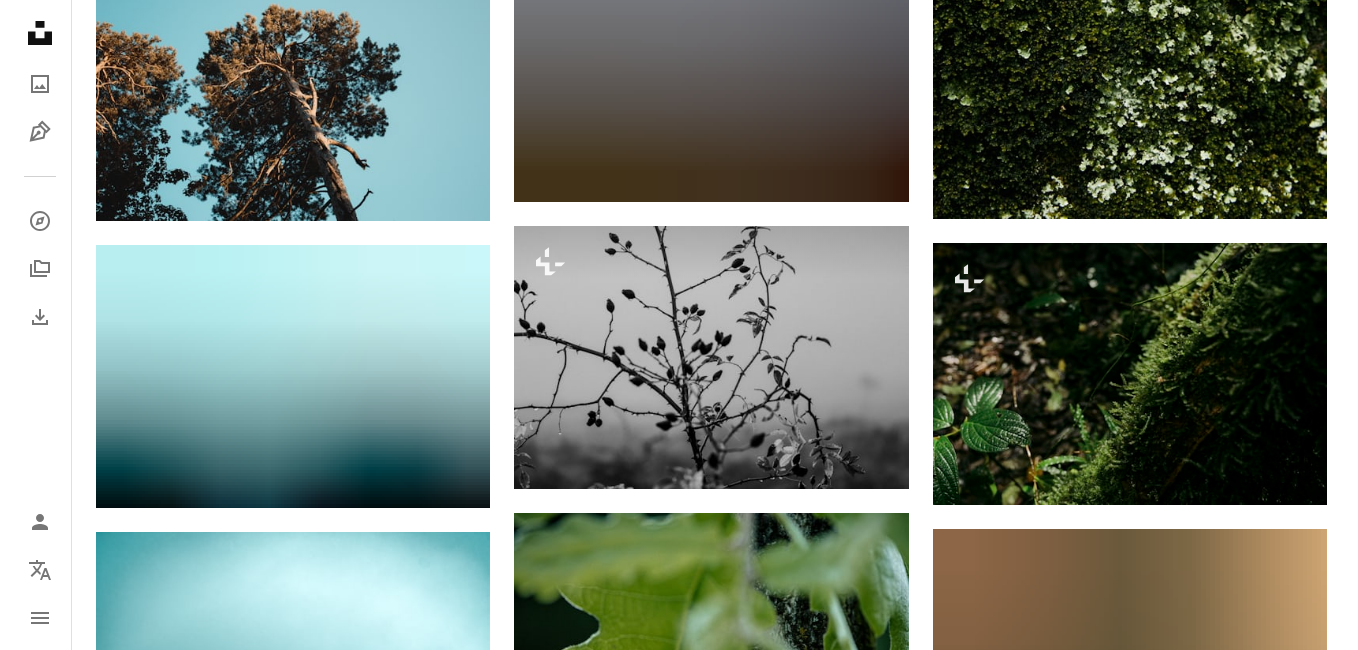 scroll, scrollTop: 1800, scrollLeft: 0, axis: vertical 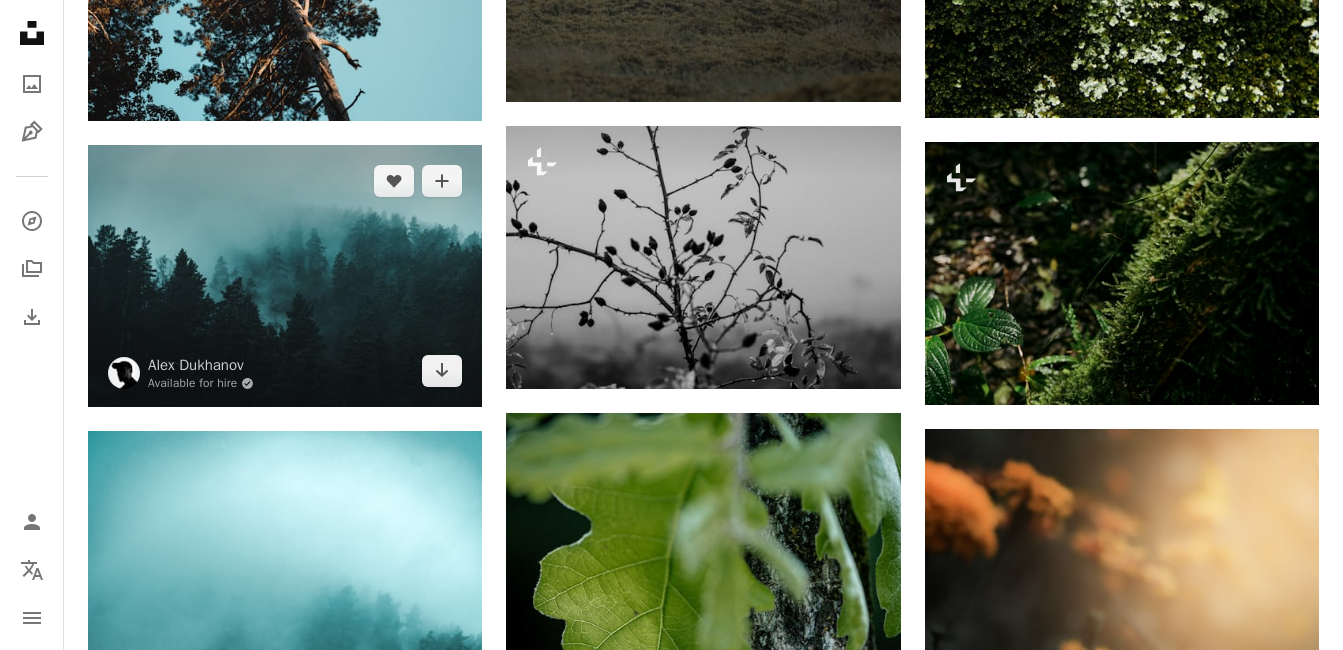 click at bounding box center (285, 276) 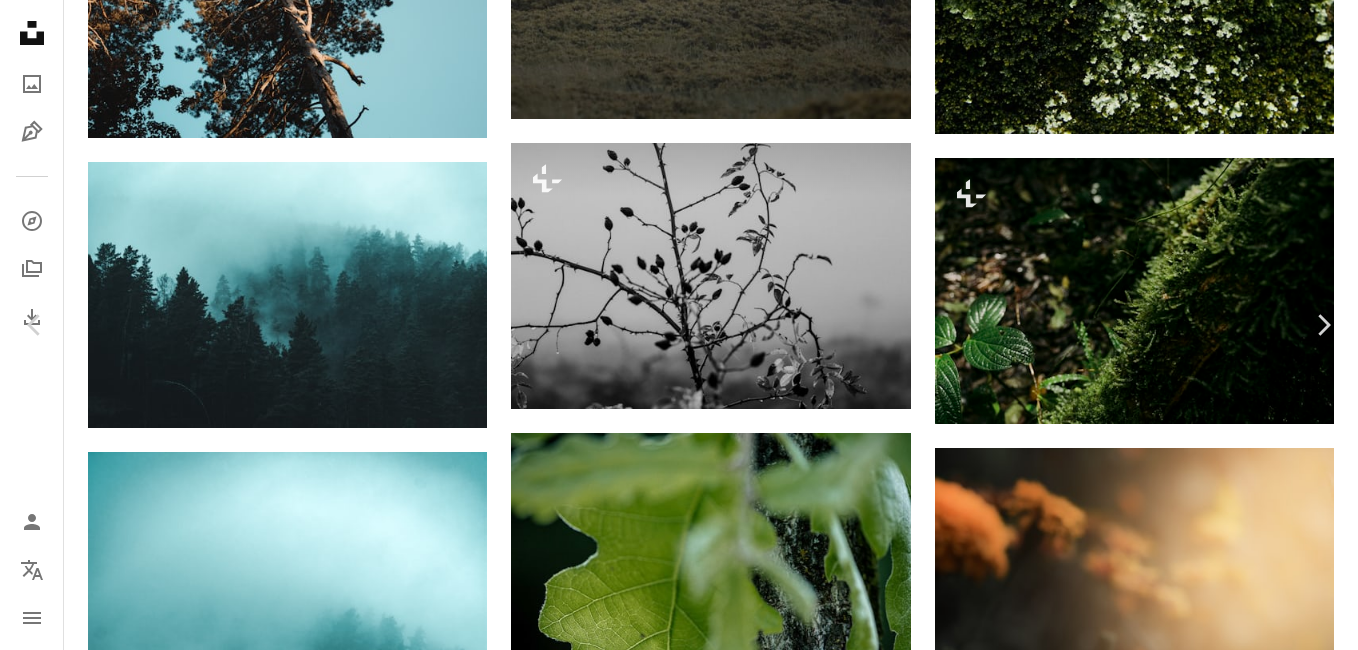 scroll, scrollTop: 2600, scrollLeft: 0, axis: vertical 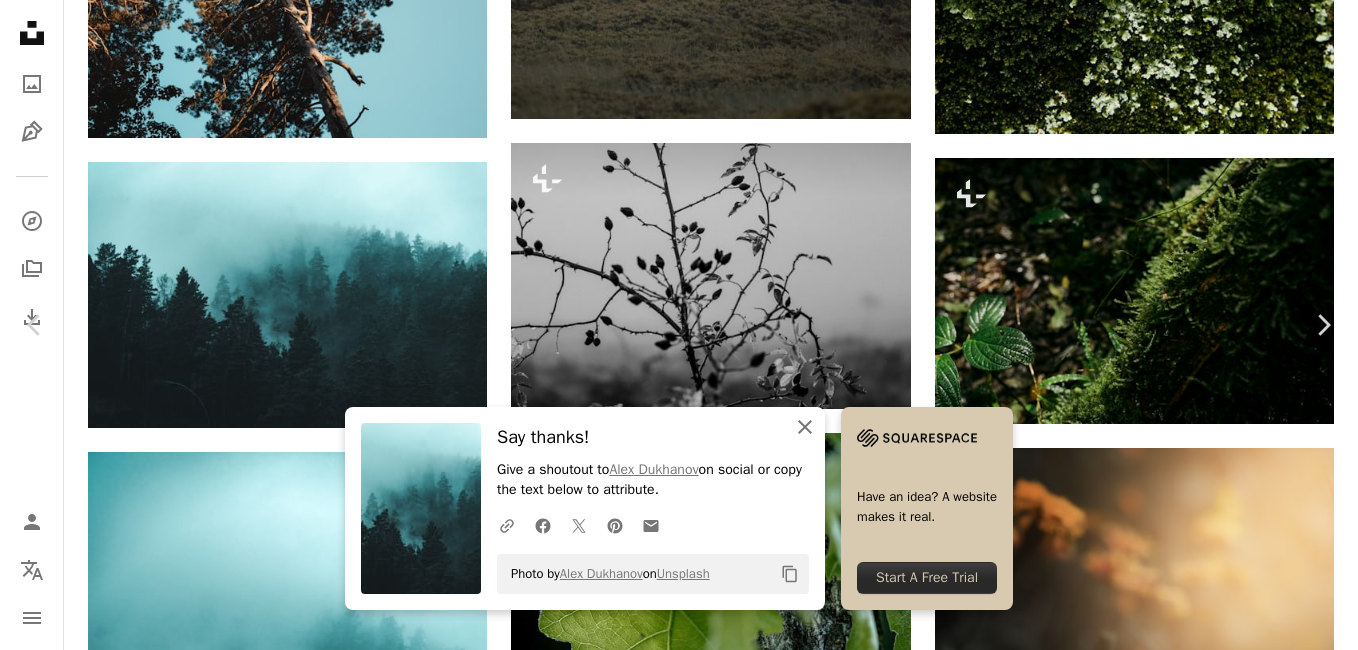 click 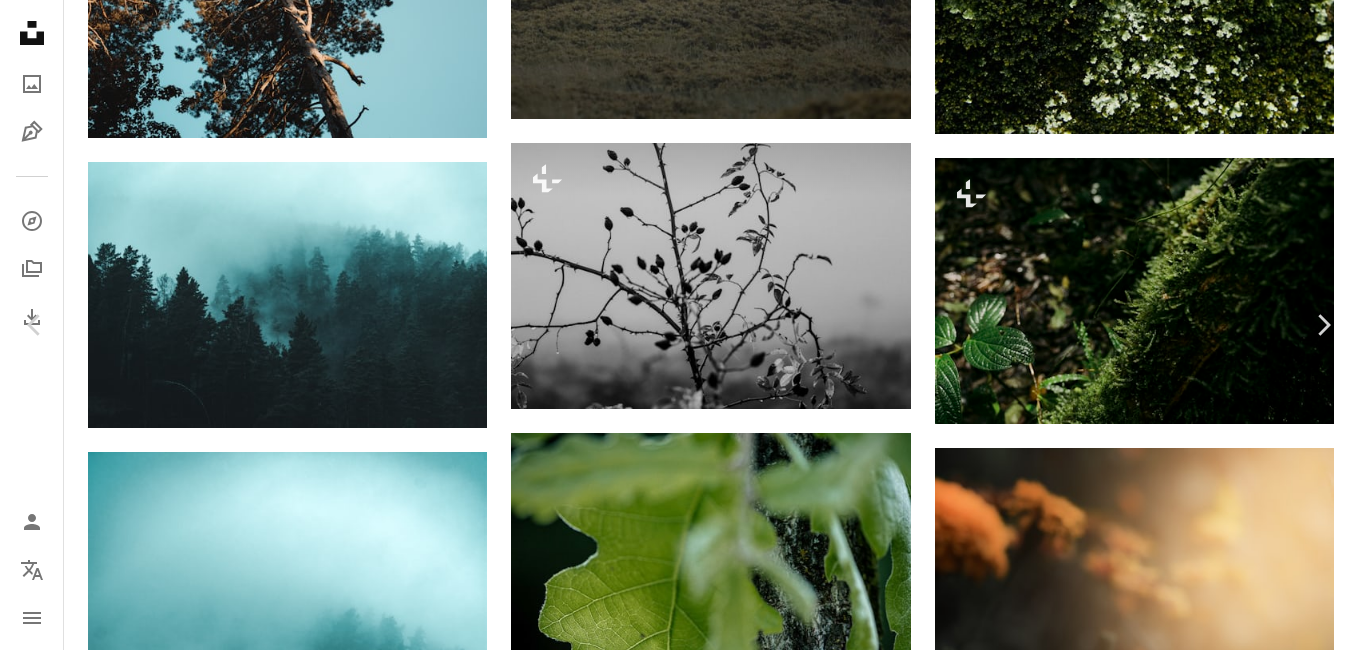 scroll, scrollTop: 5484, scrollLeft: 0, axis: vertical 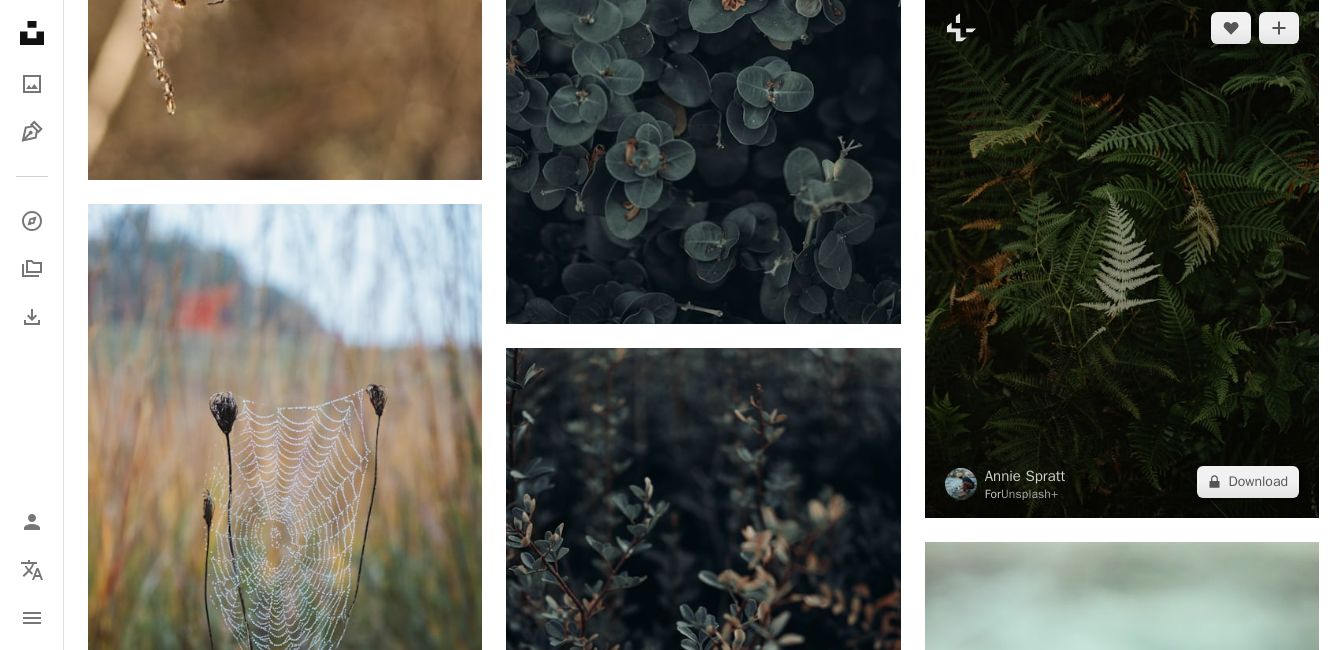 click at bounding box center [1122, 255] 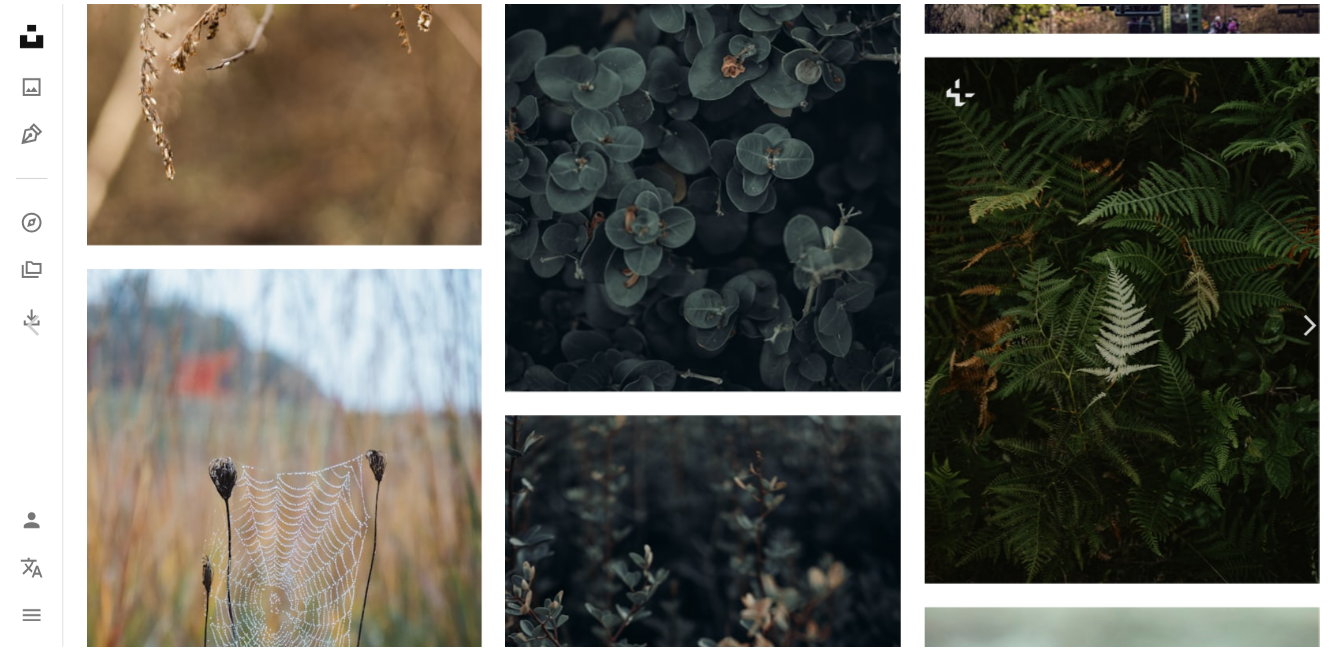 scroll, scrollTop: 4700, scrollLeft: 0, axis: vertical 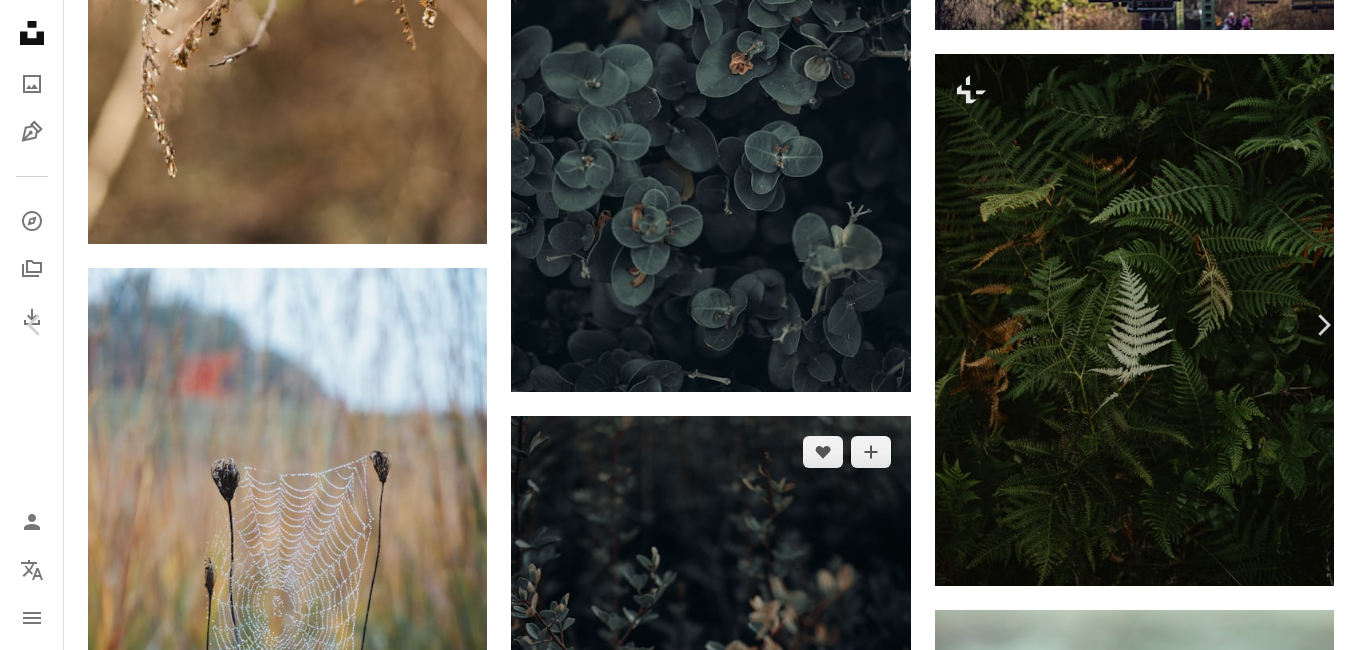 drag, startPoint x: 23, startPoint y: 23, endPoint x: 842, endPoint y: 348, distance: 881.1277 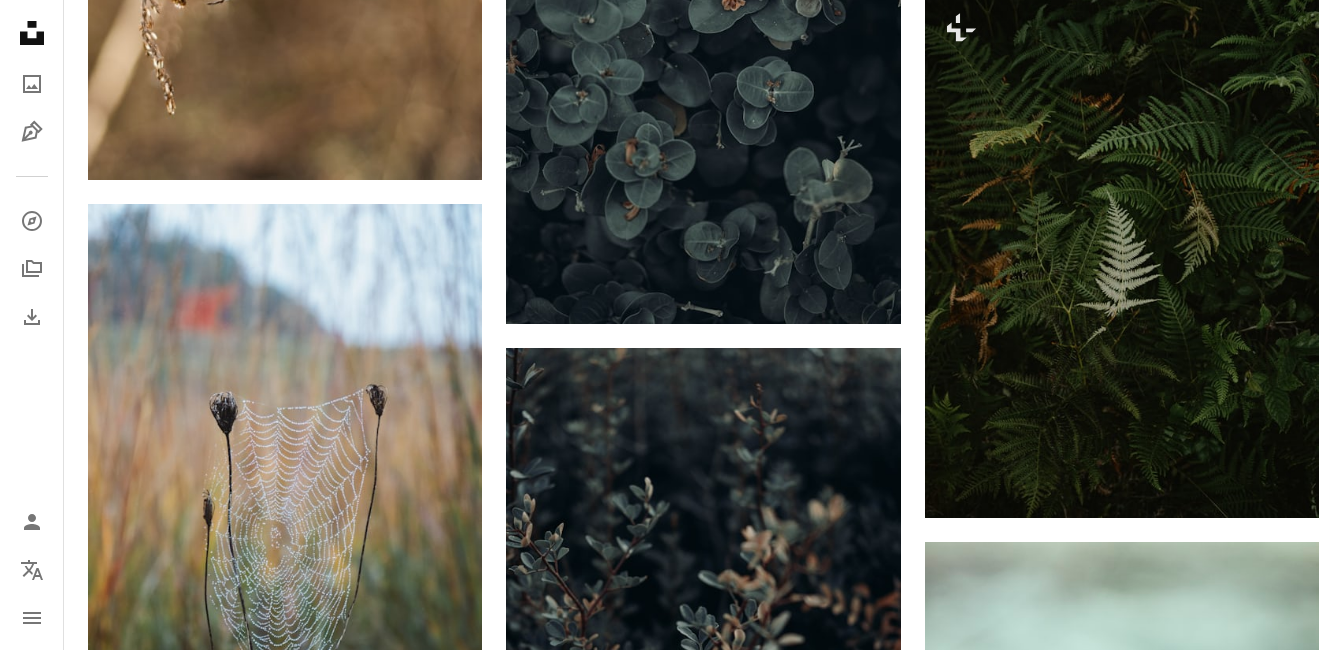 scroll, scrollTop: 0, scrollLeft: 0, axis: both 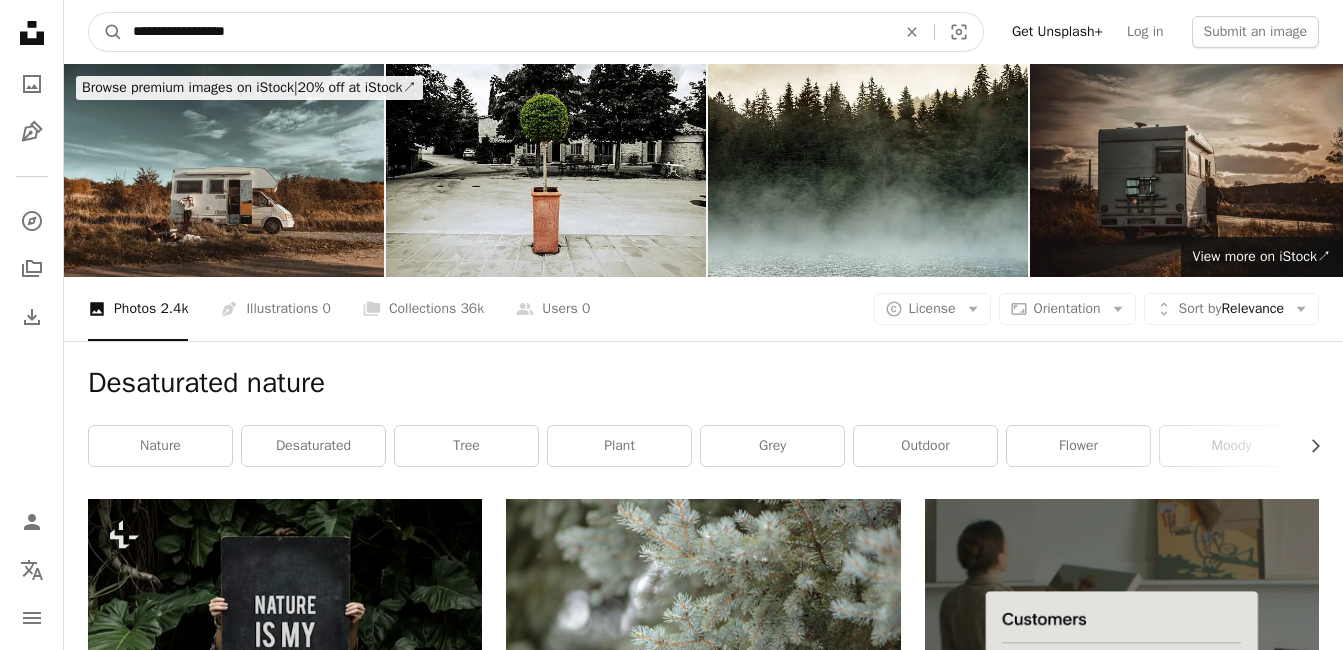 drag, startPoint x: 260, startPoint y: 30, endPoint x: 131, endPoint y: 38, distance: 129.24782 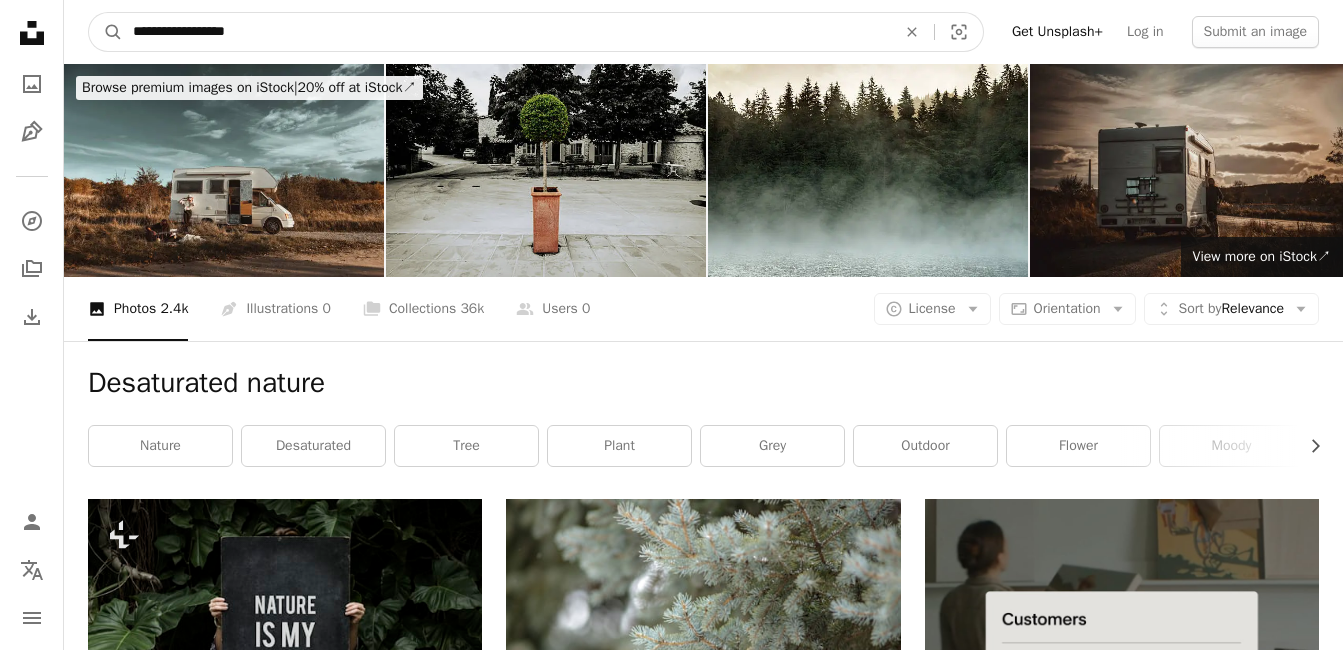 paste 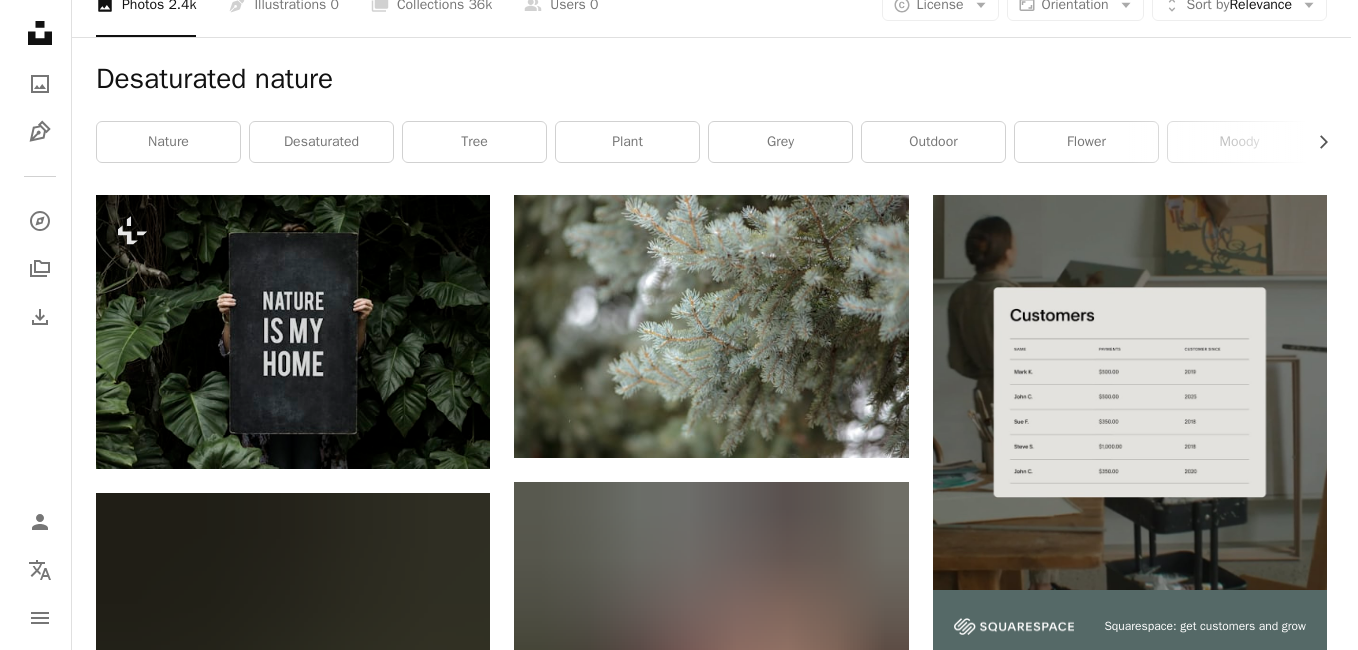 scroll, scrollTop: 300, scrollLeft: 0, axis: vertical 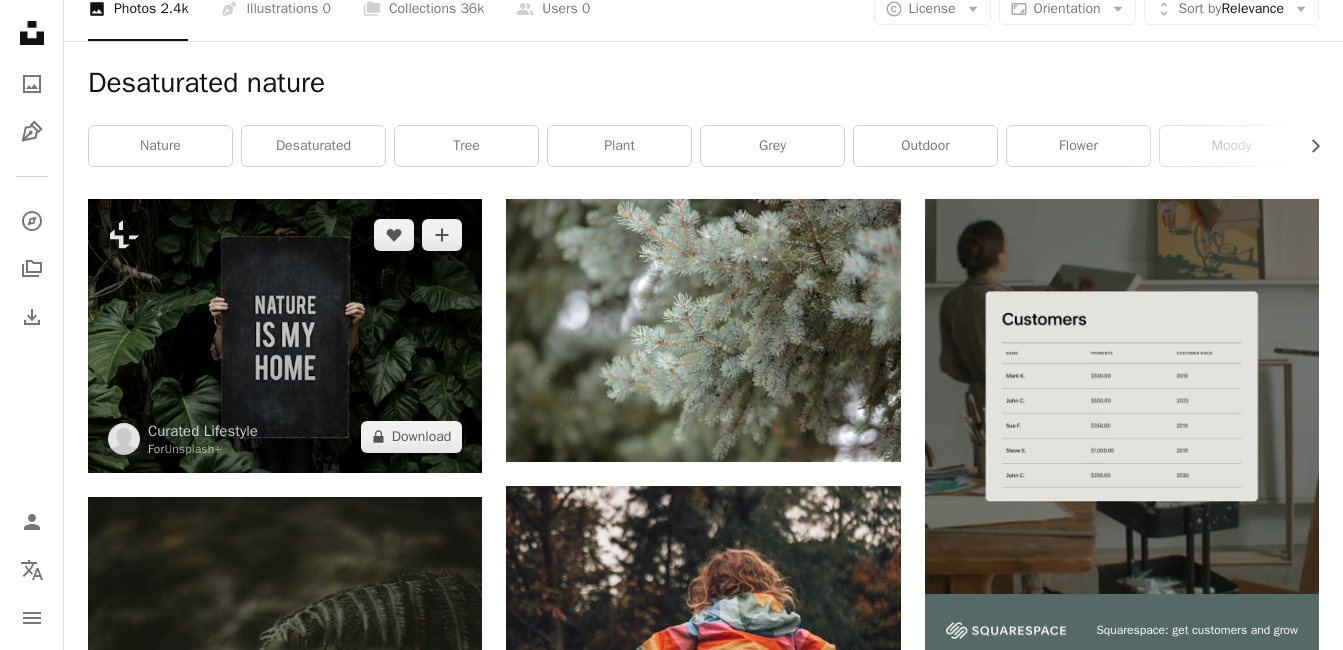 click at bounding box center (285, 336) 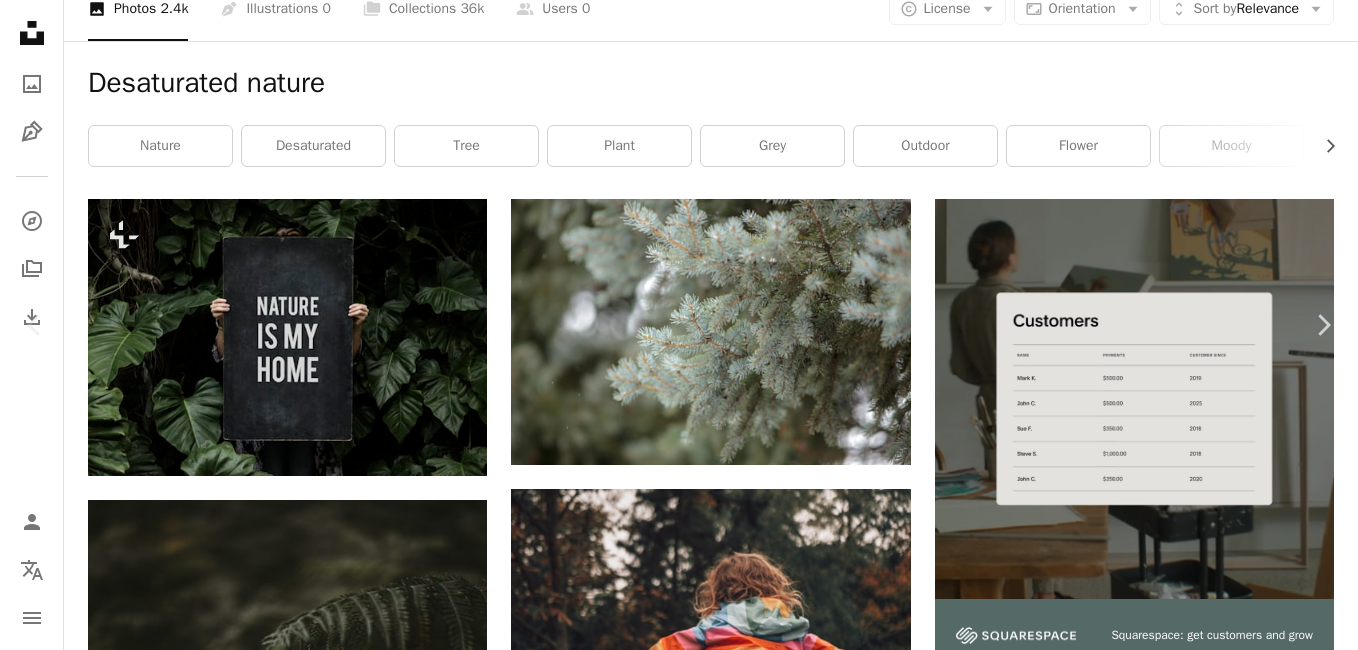 scroll, scrollTop: 999, scrollLeft: 0, axis: vertical 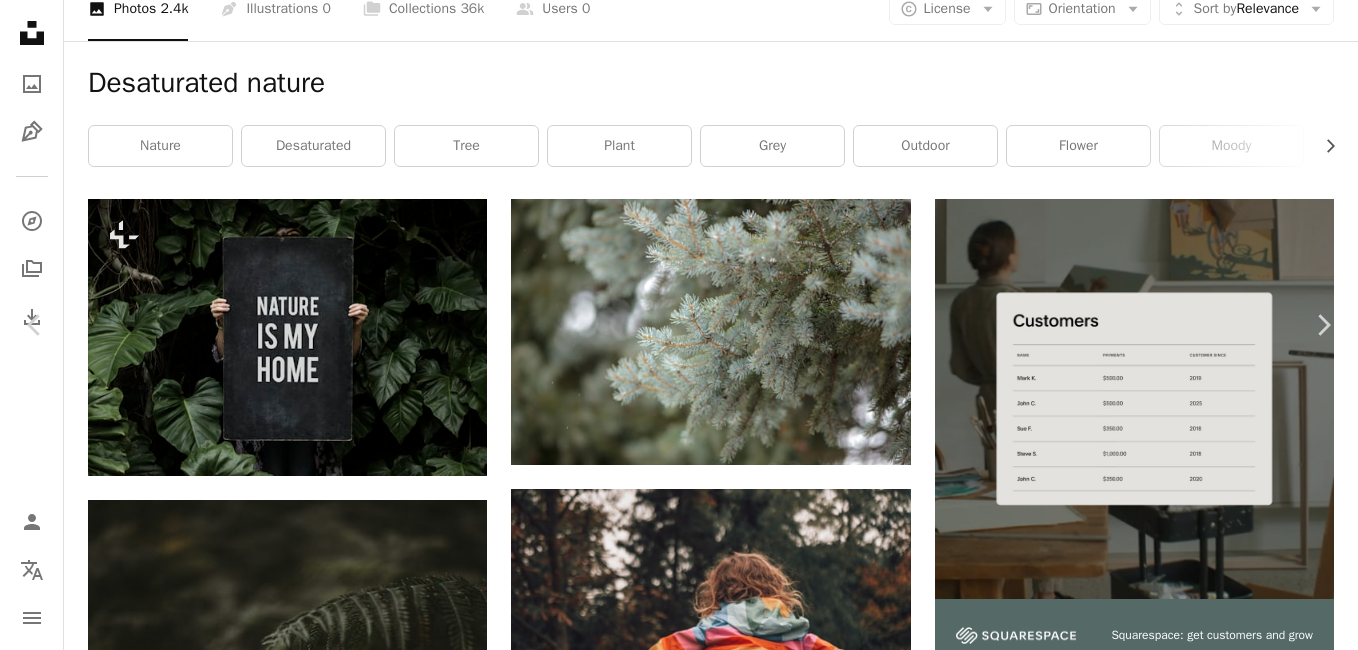 click on "More Actions" 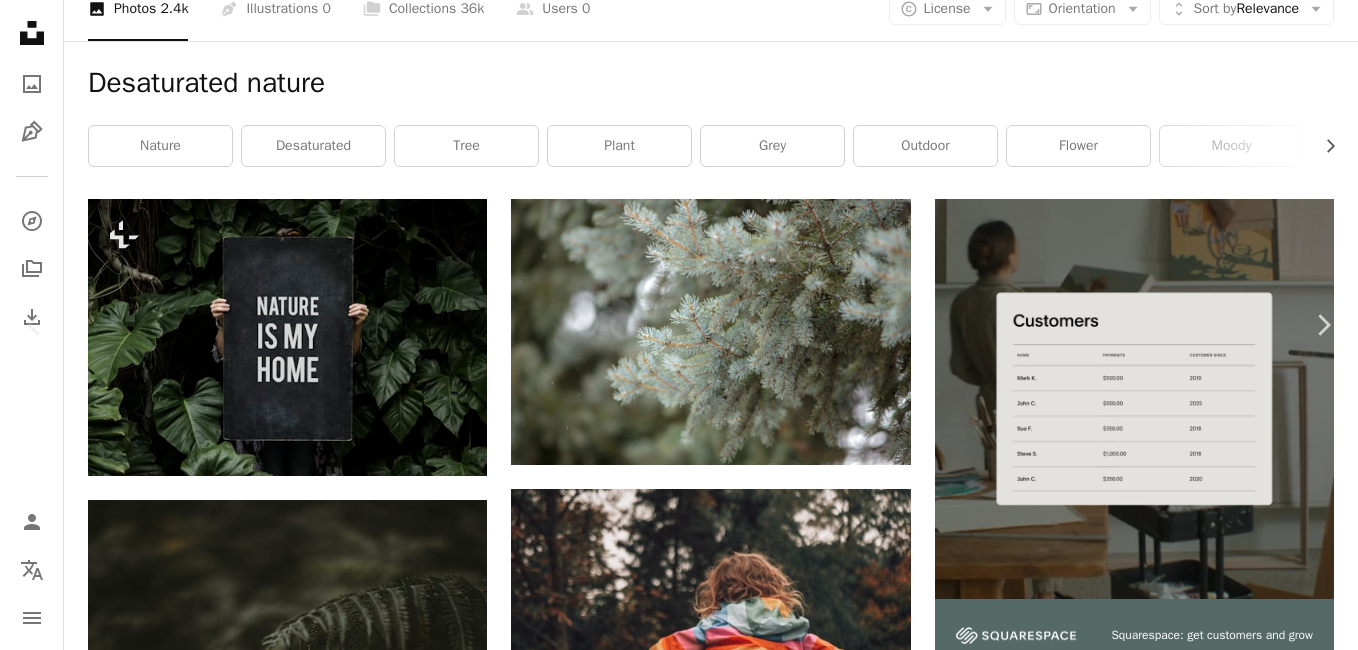 scroll, scrollTop: 0, scrollLeft: 0, axis: both 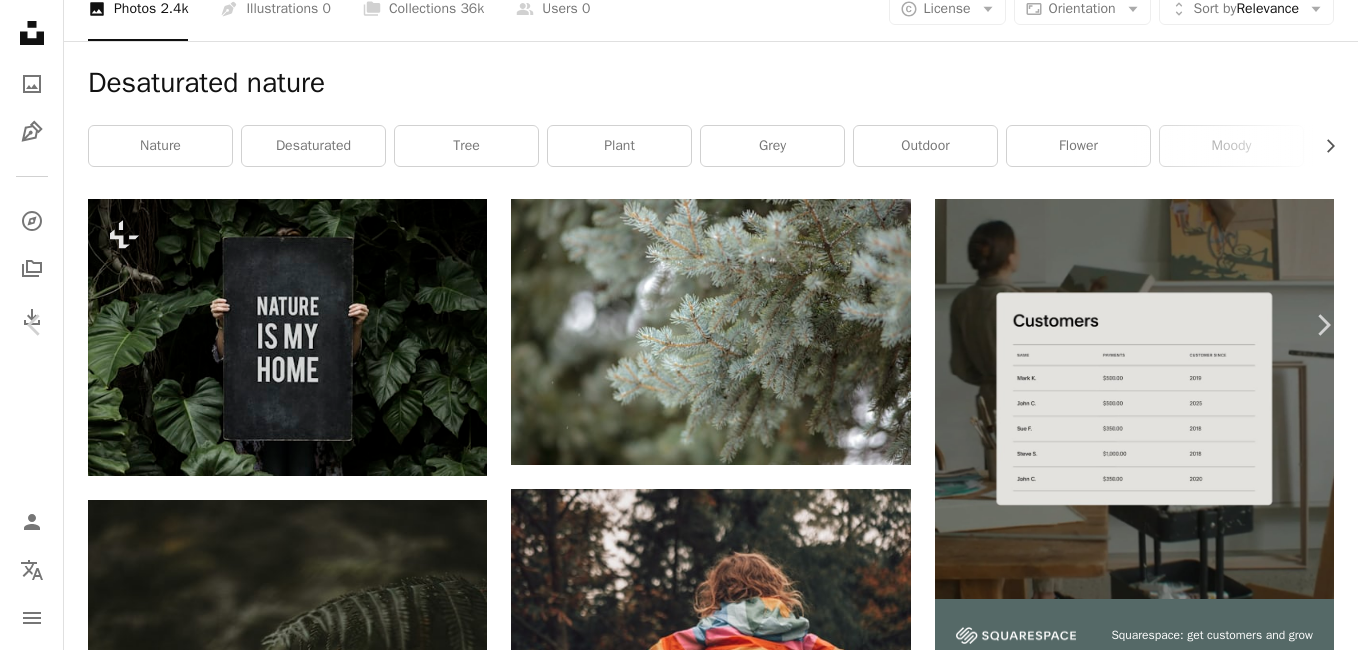 click on "Share" at bounding box center [1169, 8721] 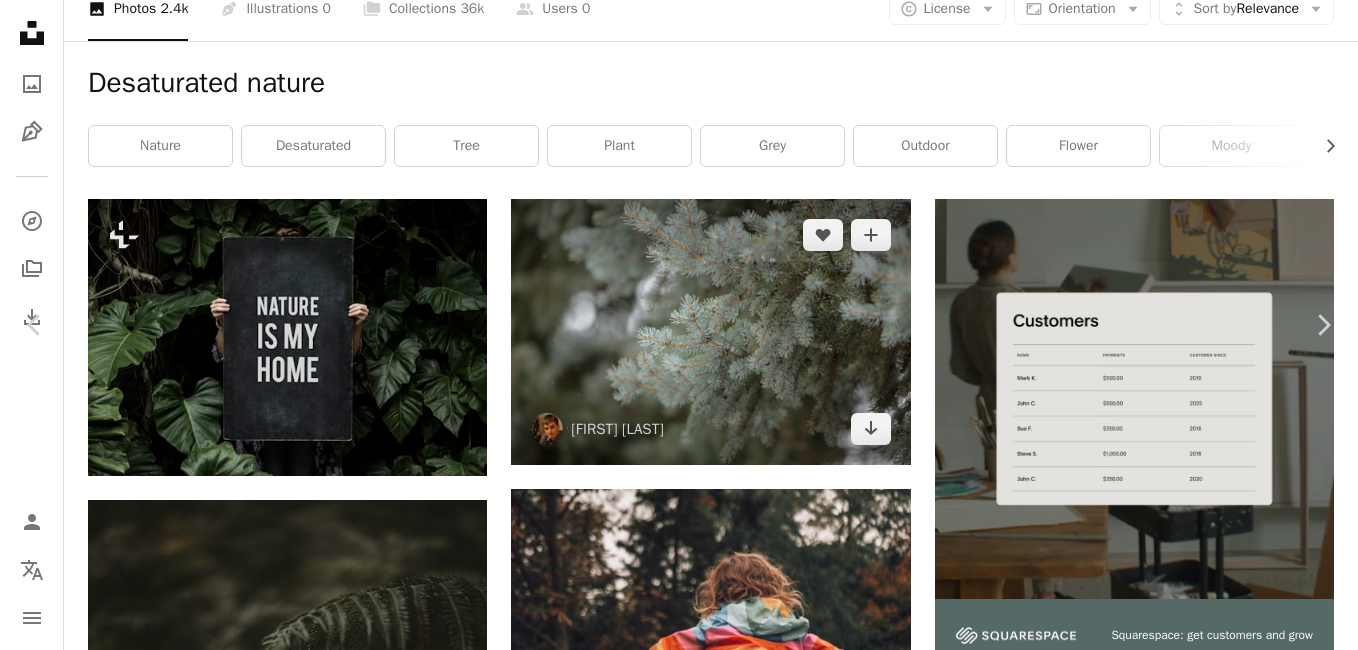 drag, startPoint x: 17, startPoint y: 19, endPoint x: 547, endPoint y: 223, distance: 567.9049 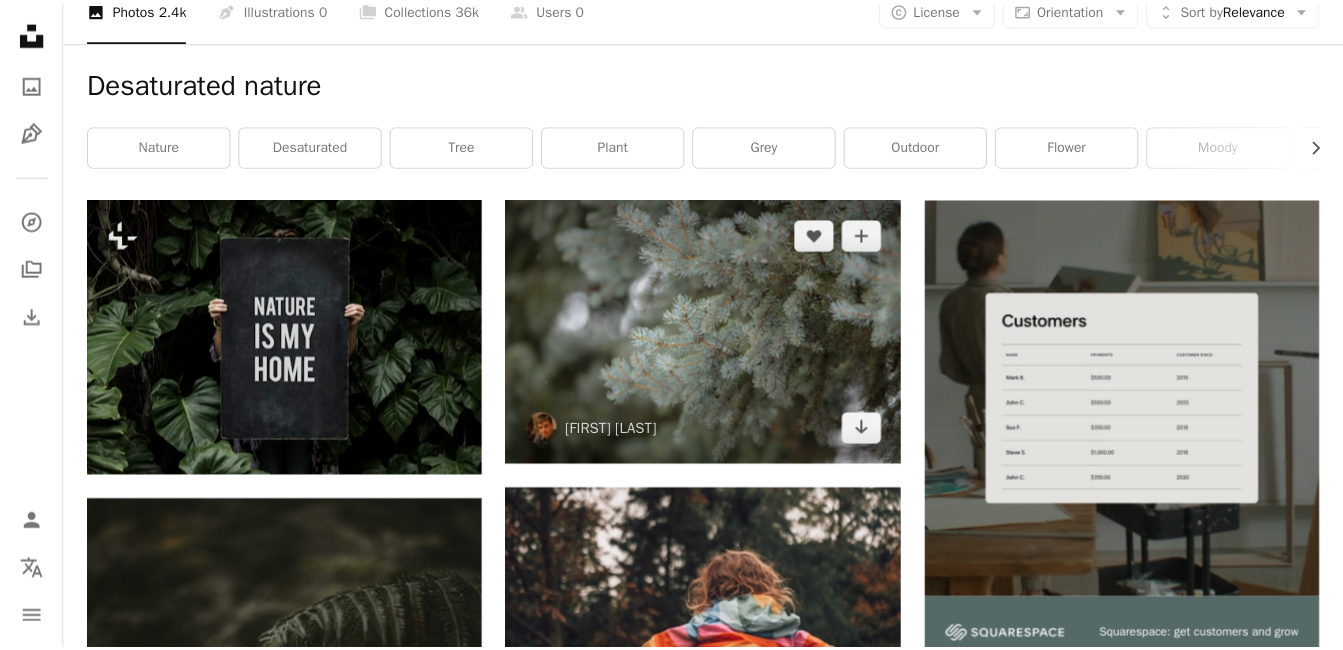 scroll, scrollTop: 0, scrollLeft: 0, axis: both 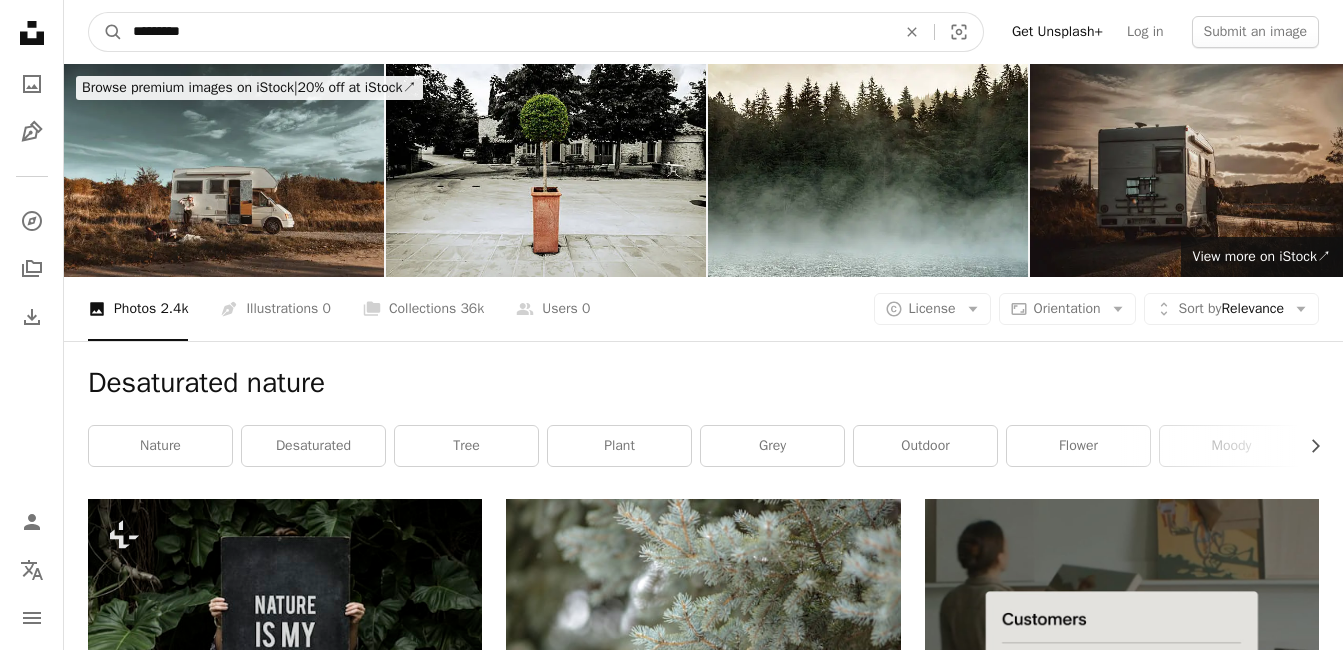 click on "*********" at bounding box center [506, 32] 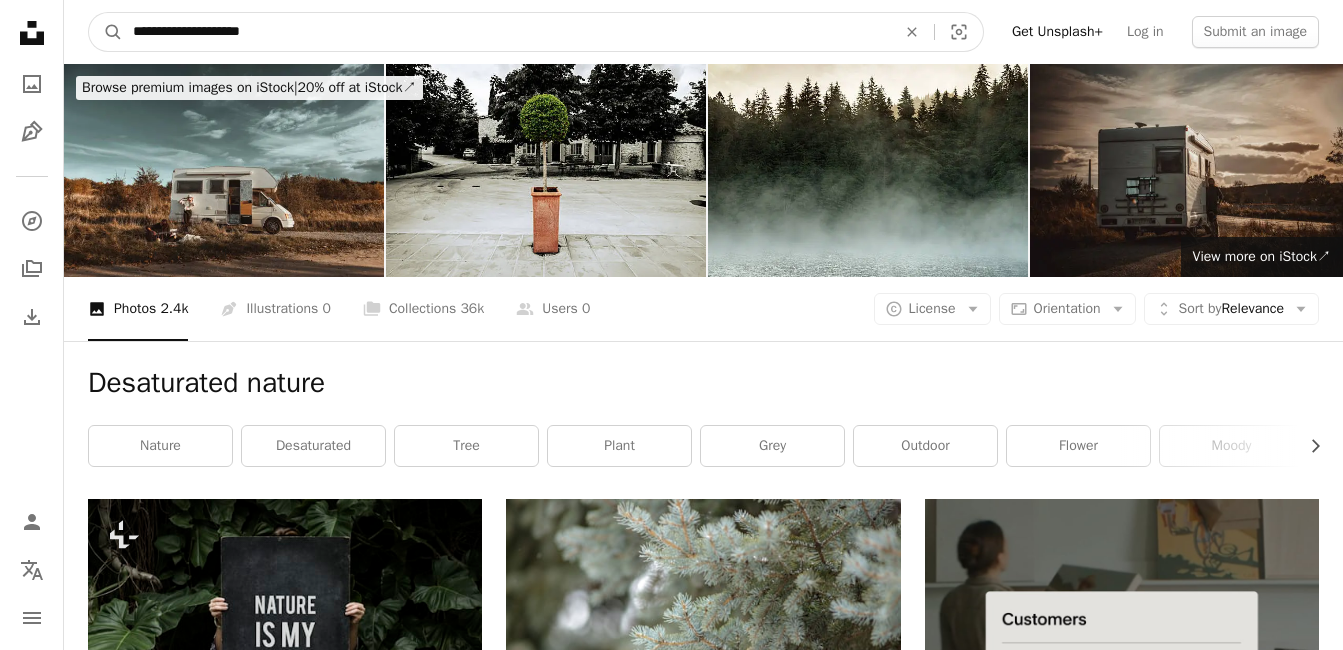drag, startPoint x: 277, startPoint y: 34, endPoint x: 130, endPoint y: 28, distance: 147.12239 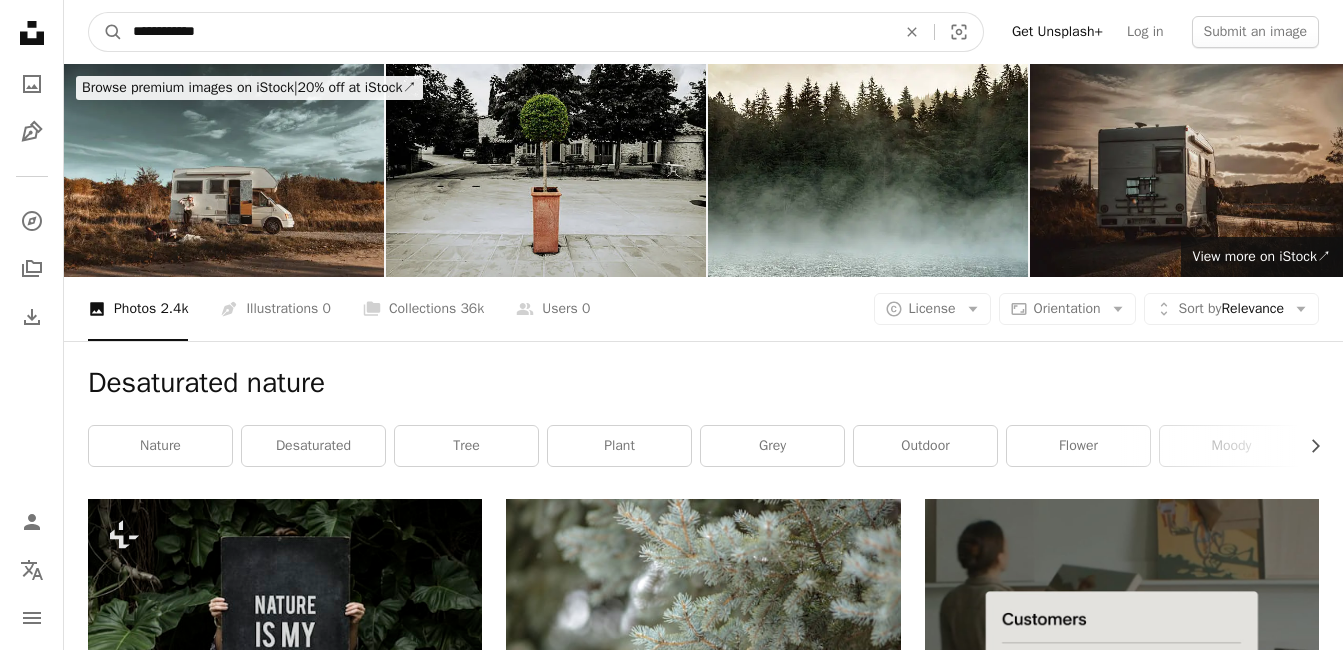 type on "**********" 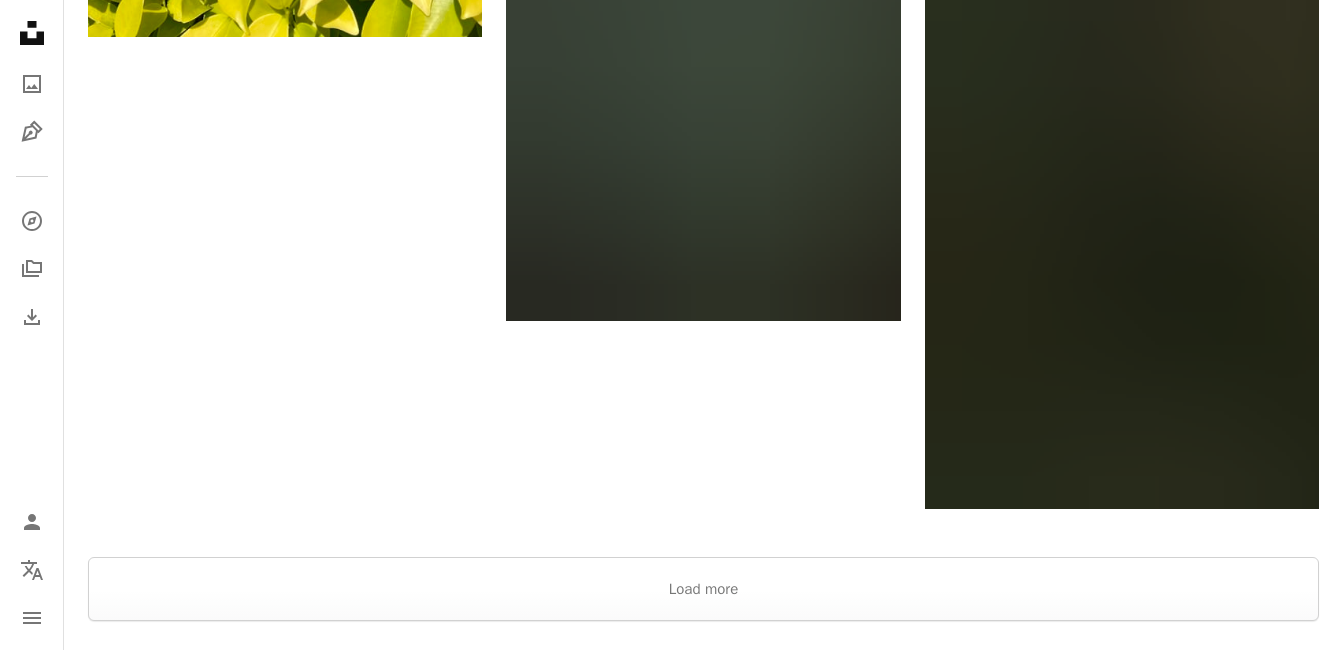 scroll, scrollTop: 3700, scrollLeft: 0, axis: vertical 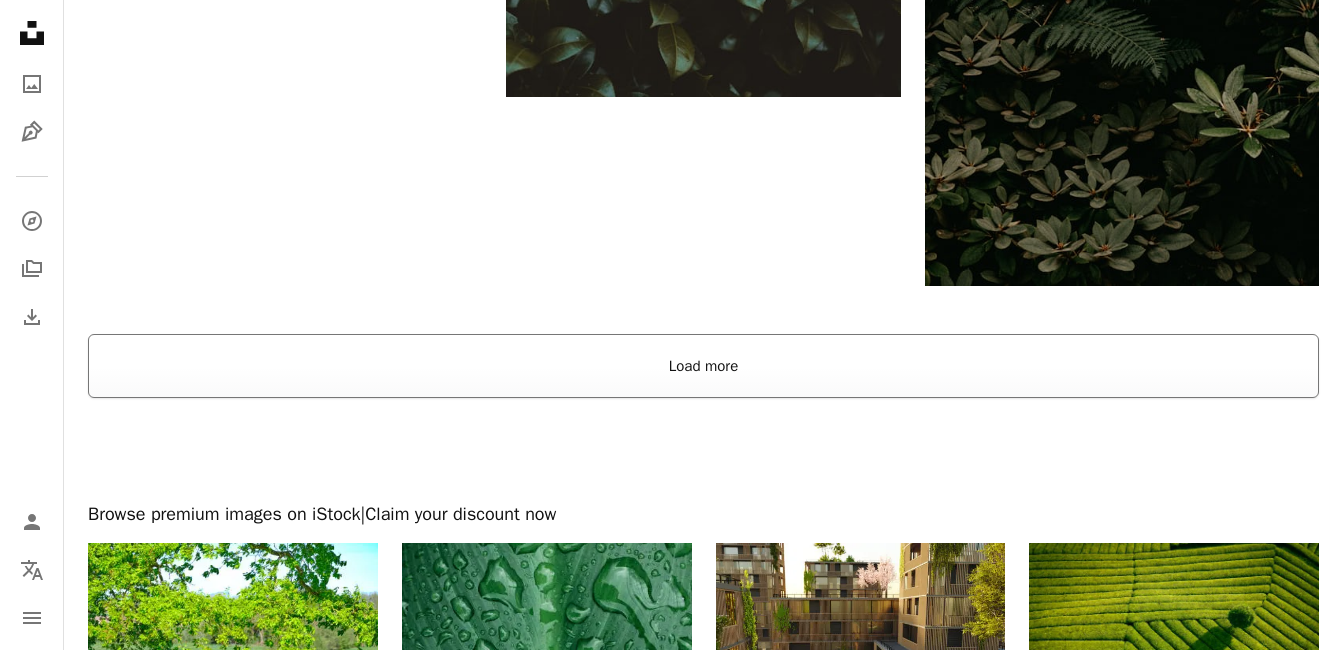 click on "Load more" at bounding box center (703, 366) 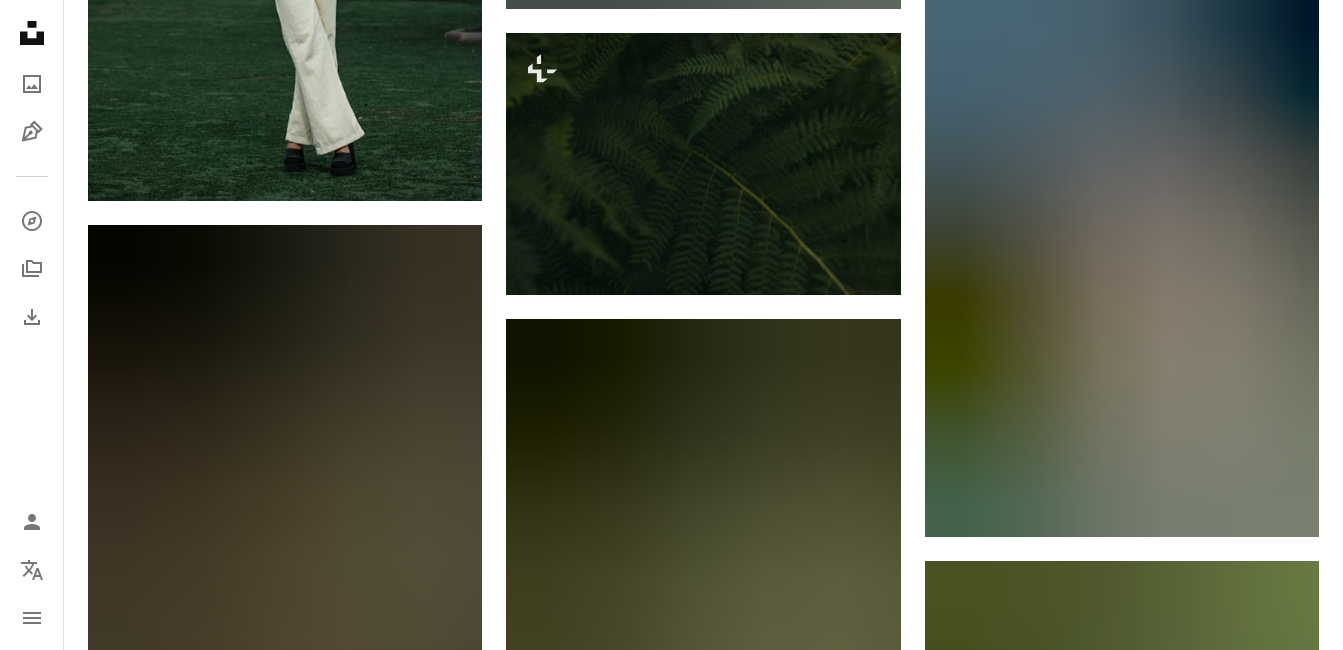 scroll, scrollTop: 8900, scrollLeft: 0, axis: vertical 